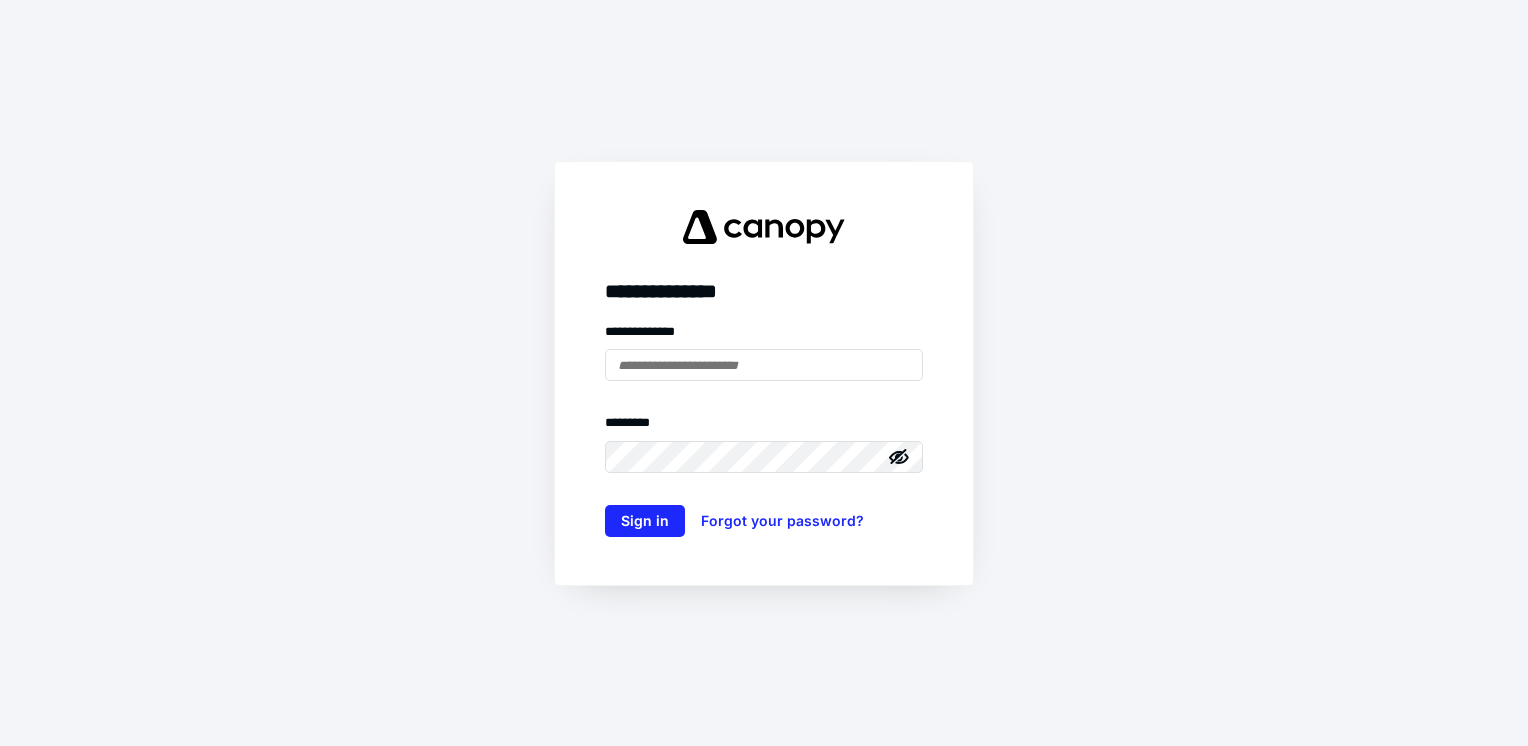 scroll, scrollTop: 0, scrollLeft: 0, axis: both 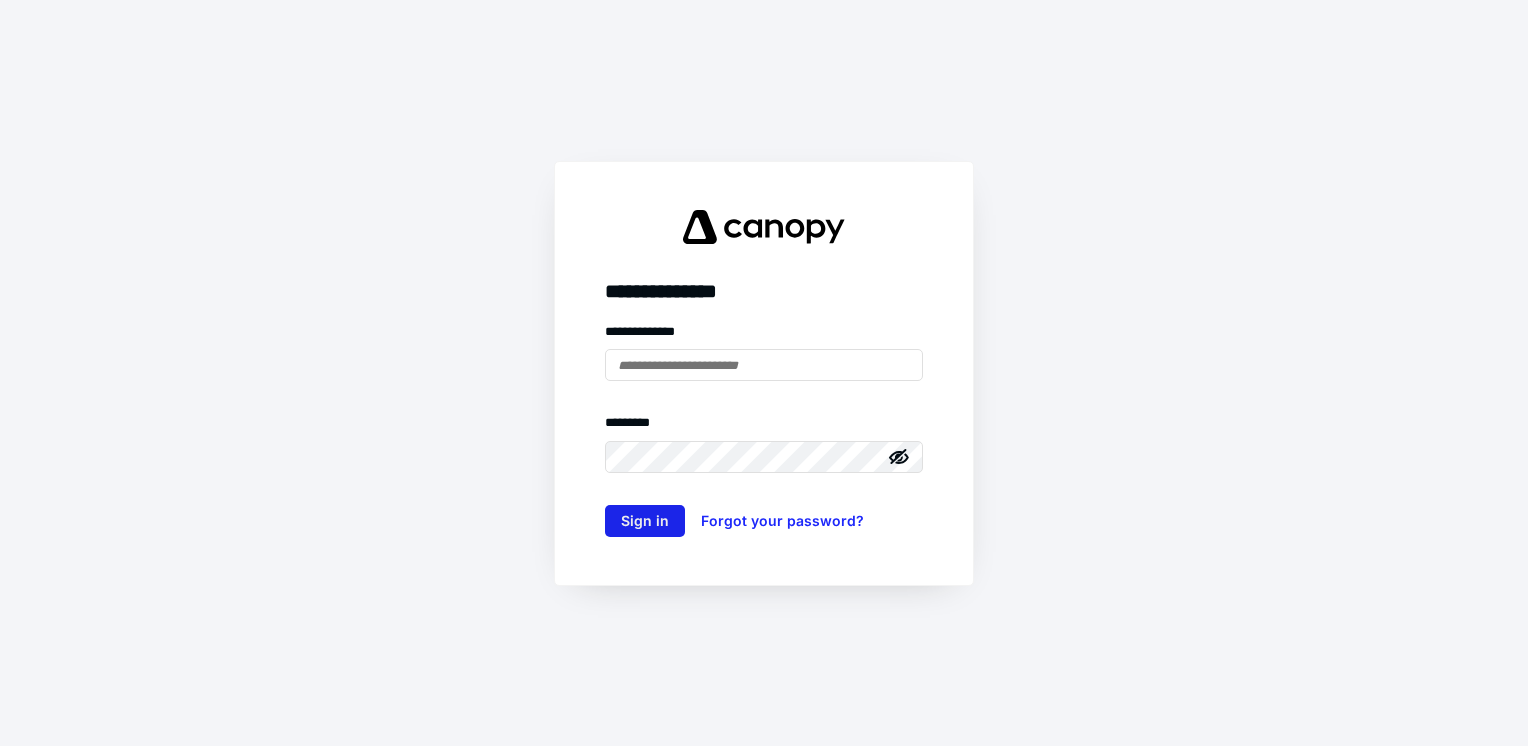 type on "**********" 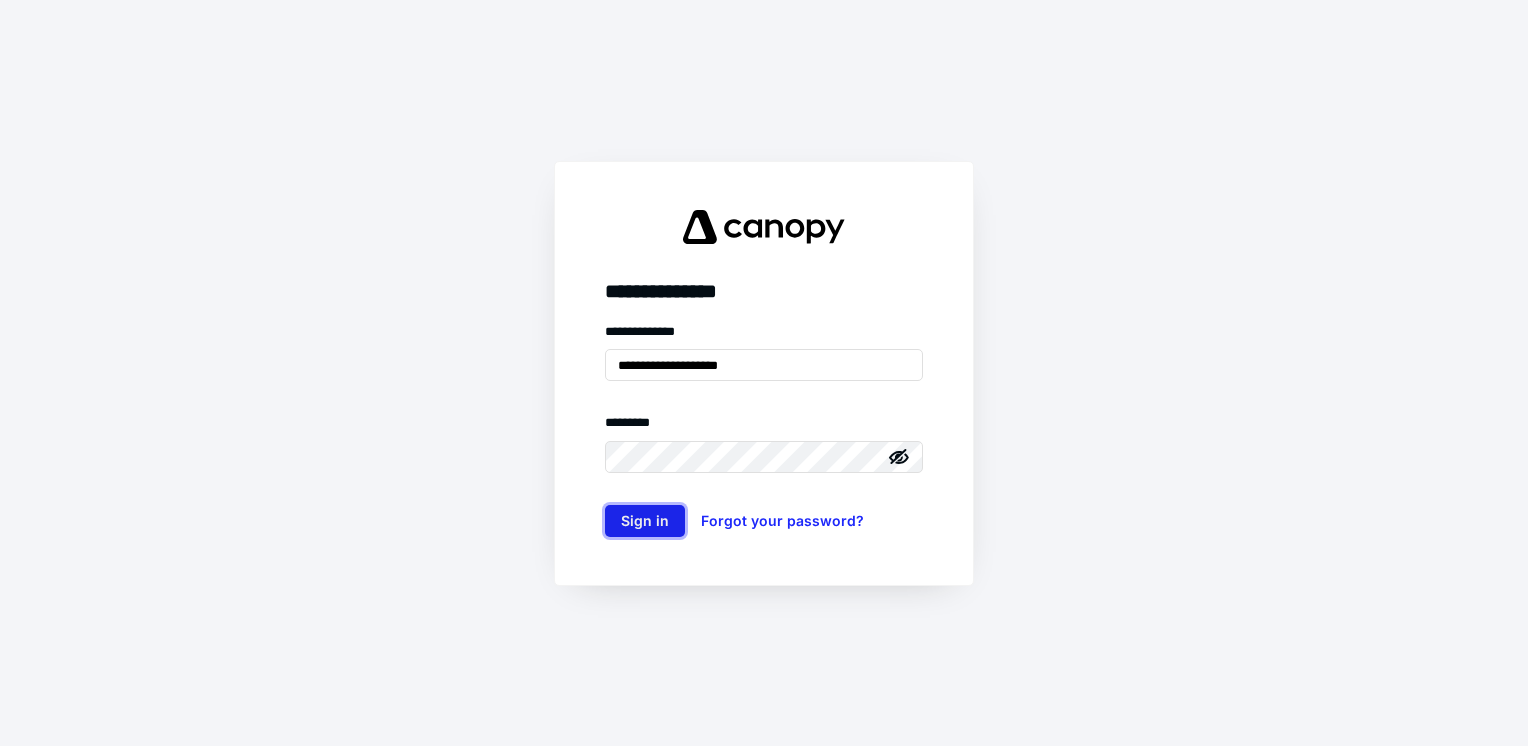 click on "Sign in" at bounding box center [645, 521] 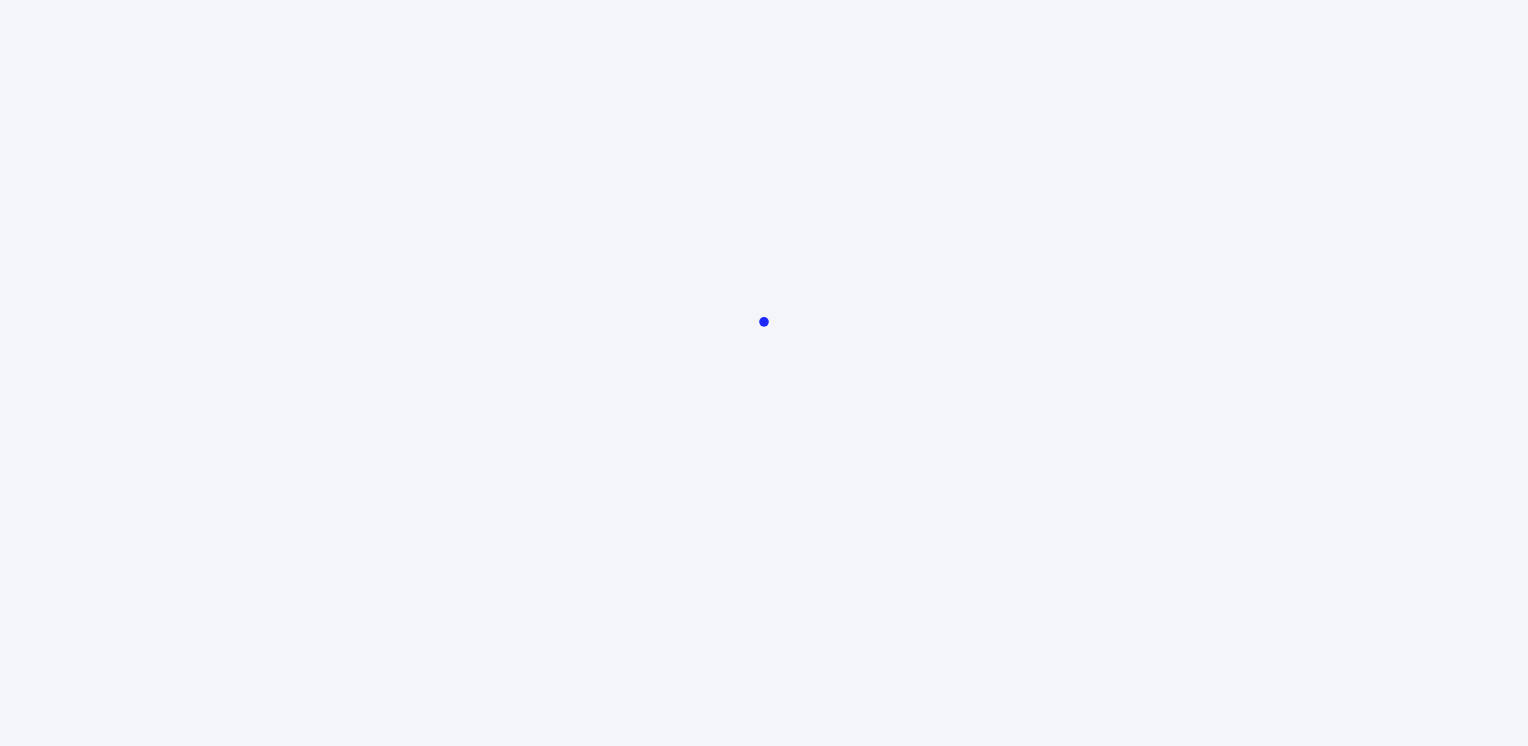 scroll, scrollTop: 0, scrollLeft: 0, axis: both 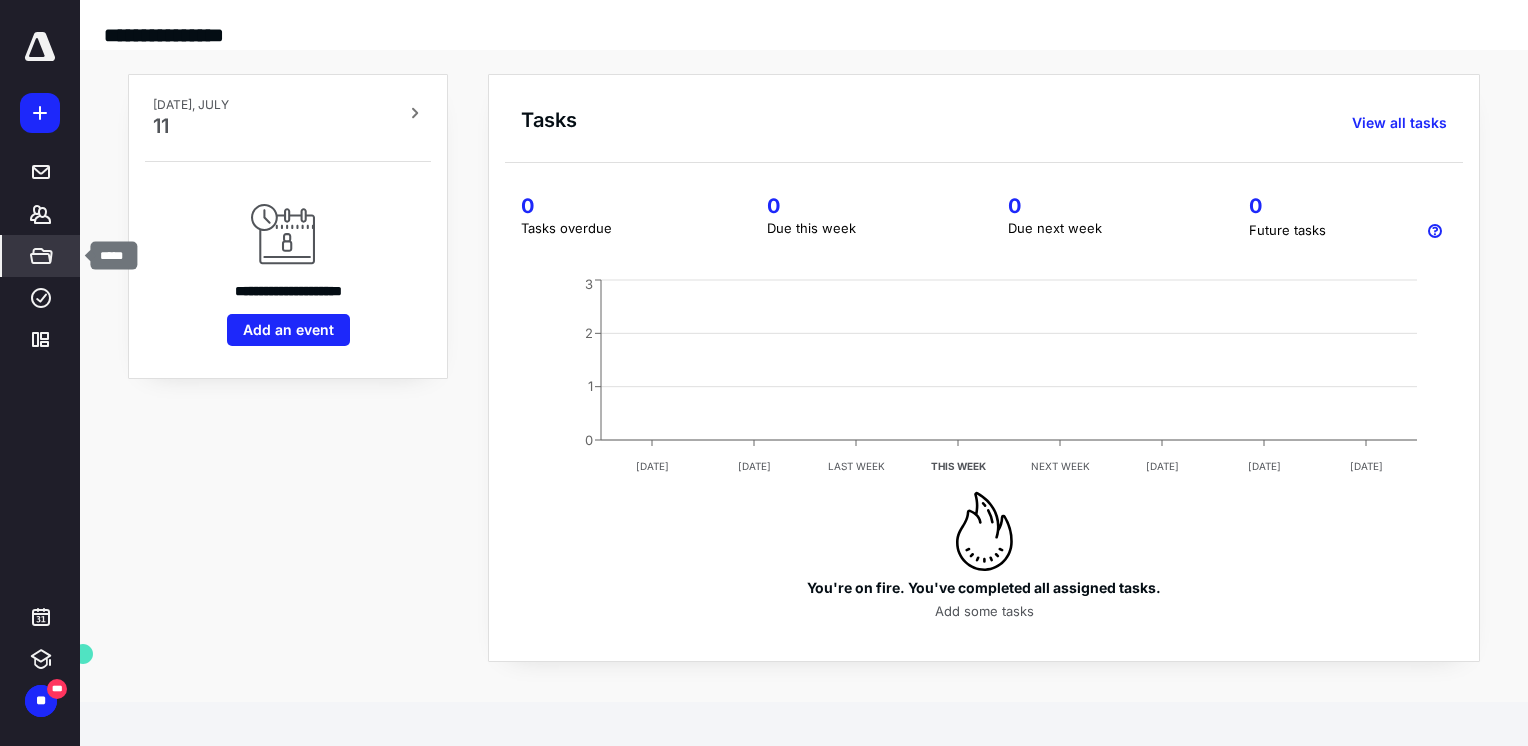 click on "*****" at bounding box center [41, 256] 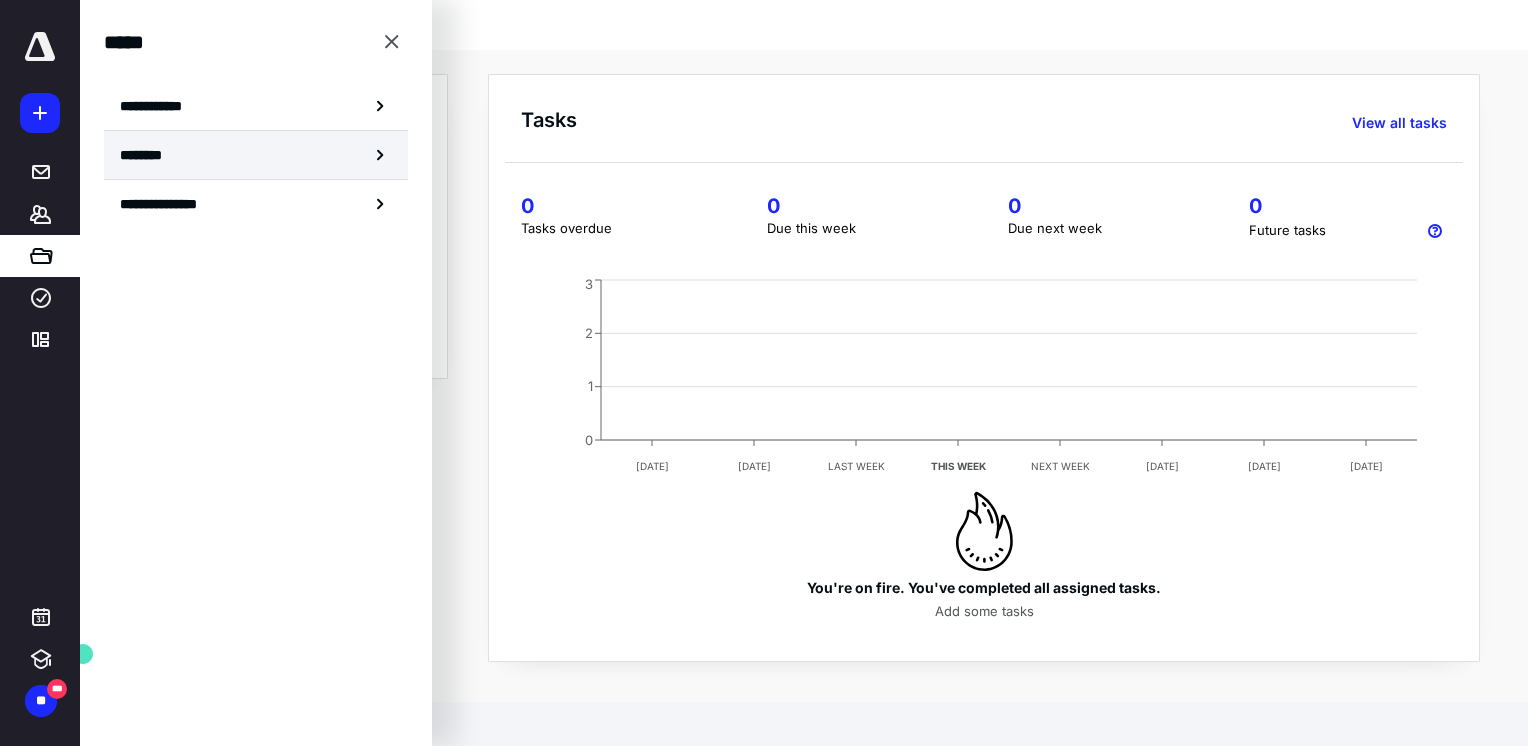 click on "********" at bounding box center [256, 155] 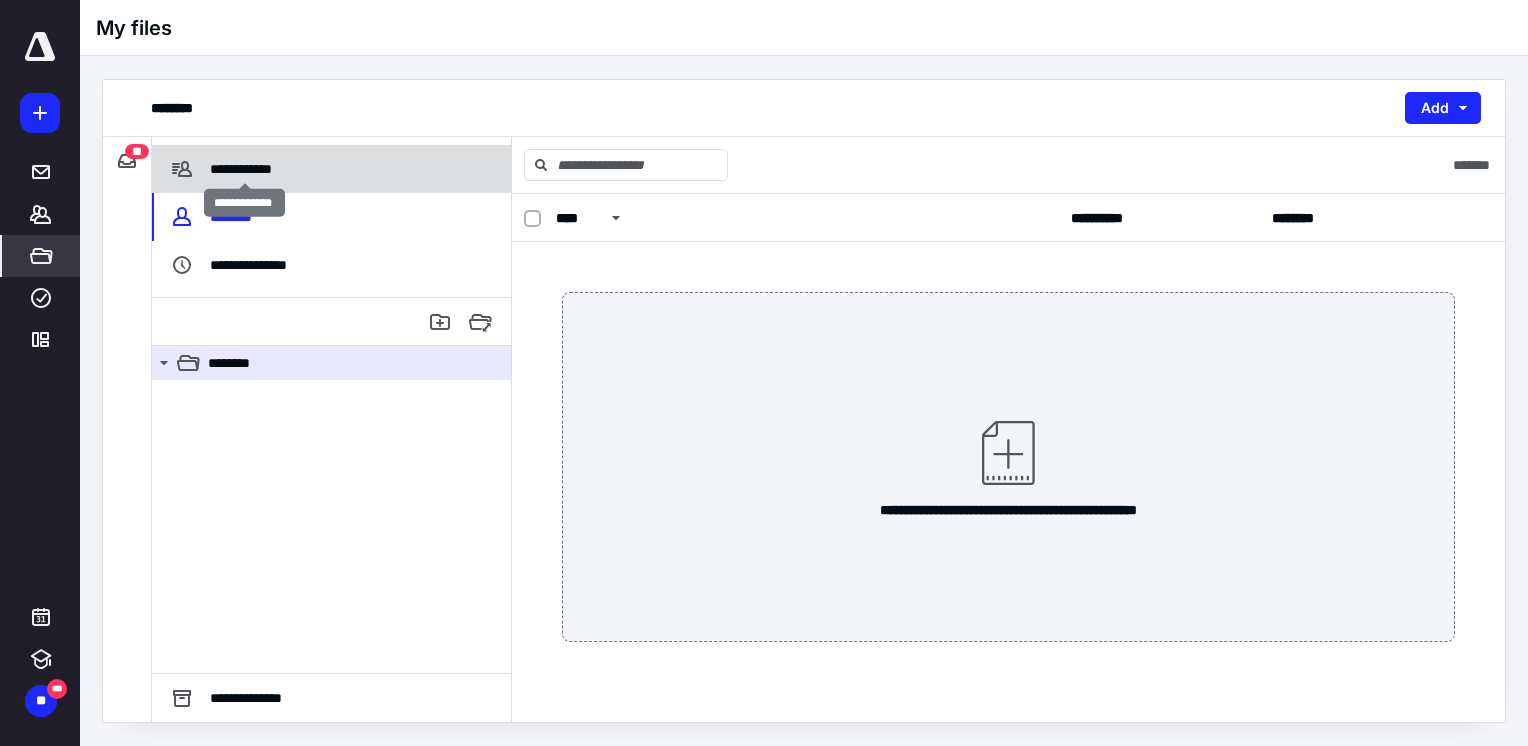 click on "**********" at bounding box center [244, 169] 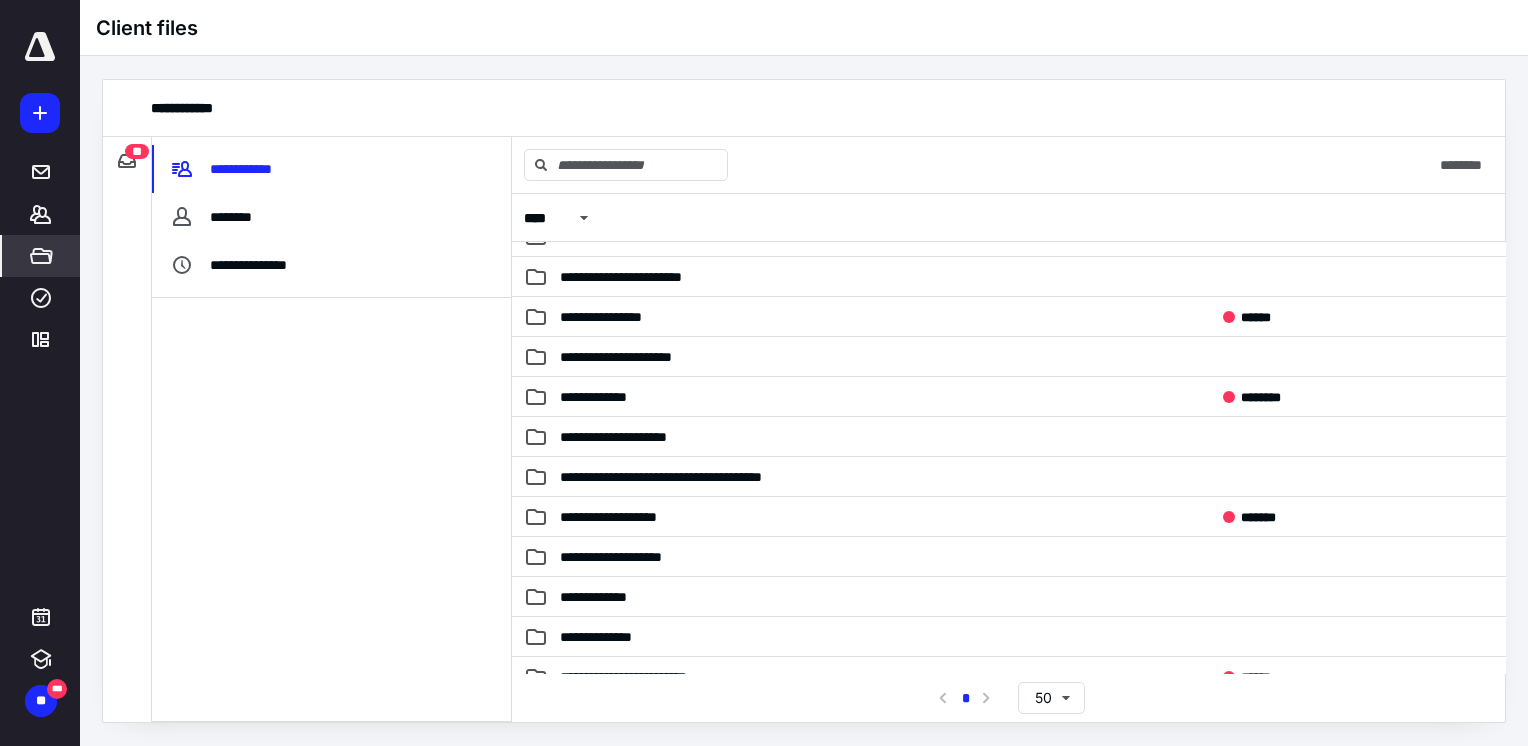 scroll, scrollTop: 244, scrollLeft: 0, axis: vertical 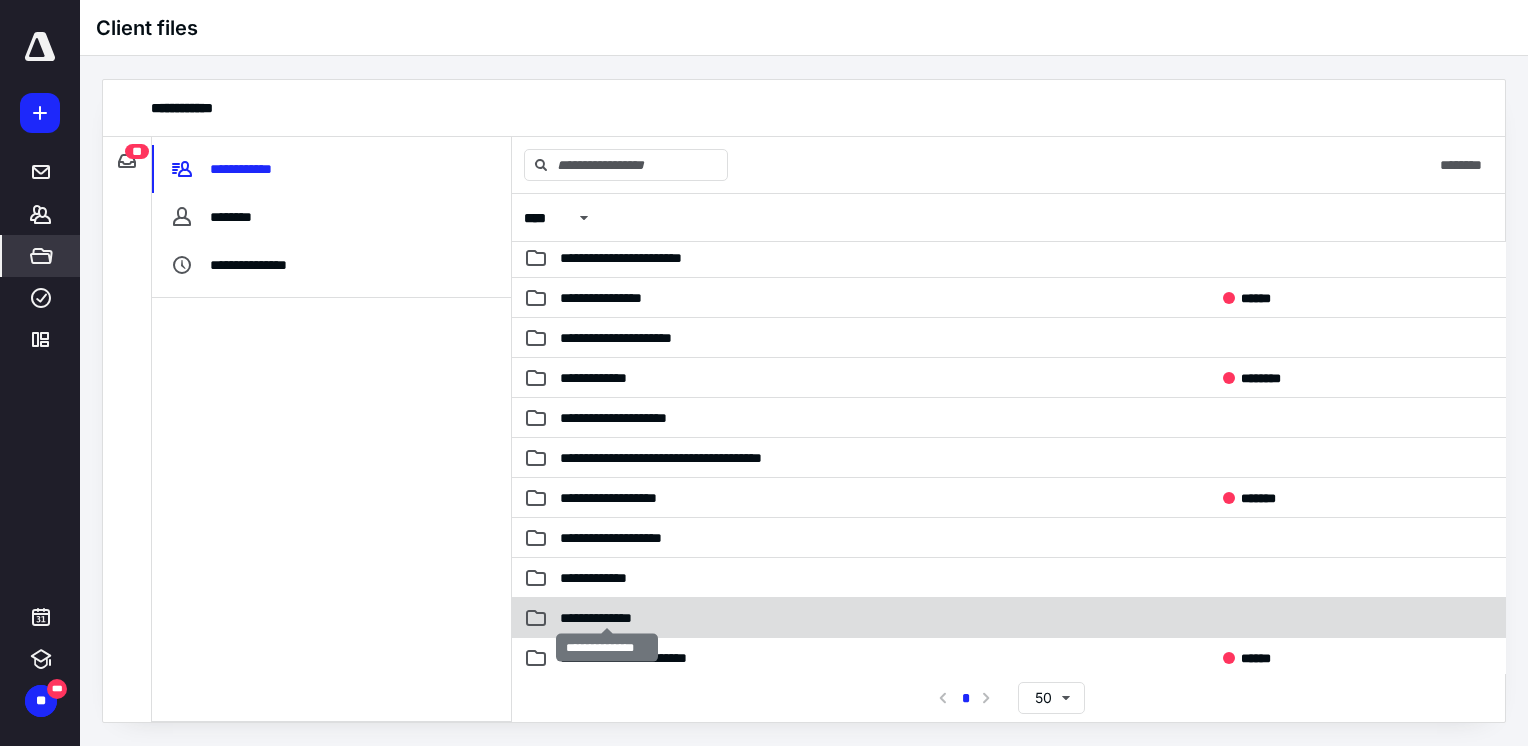 click on "**********" at bounding box center (607, 618) 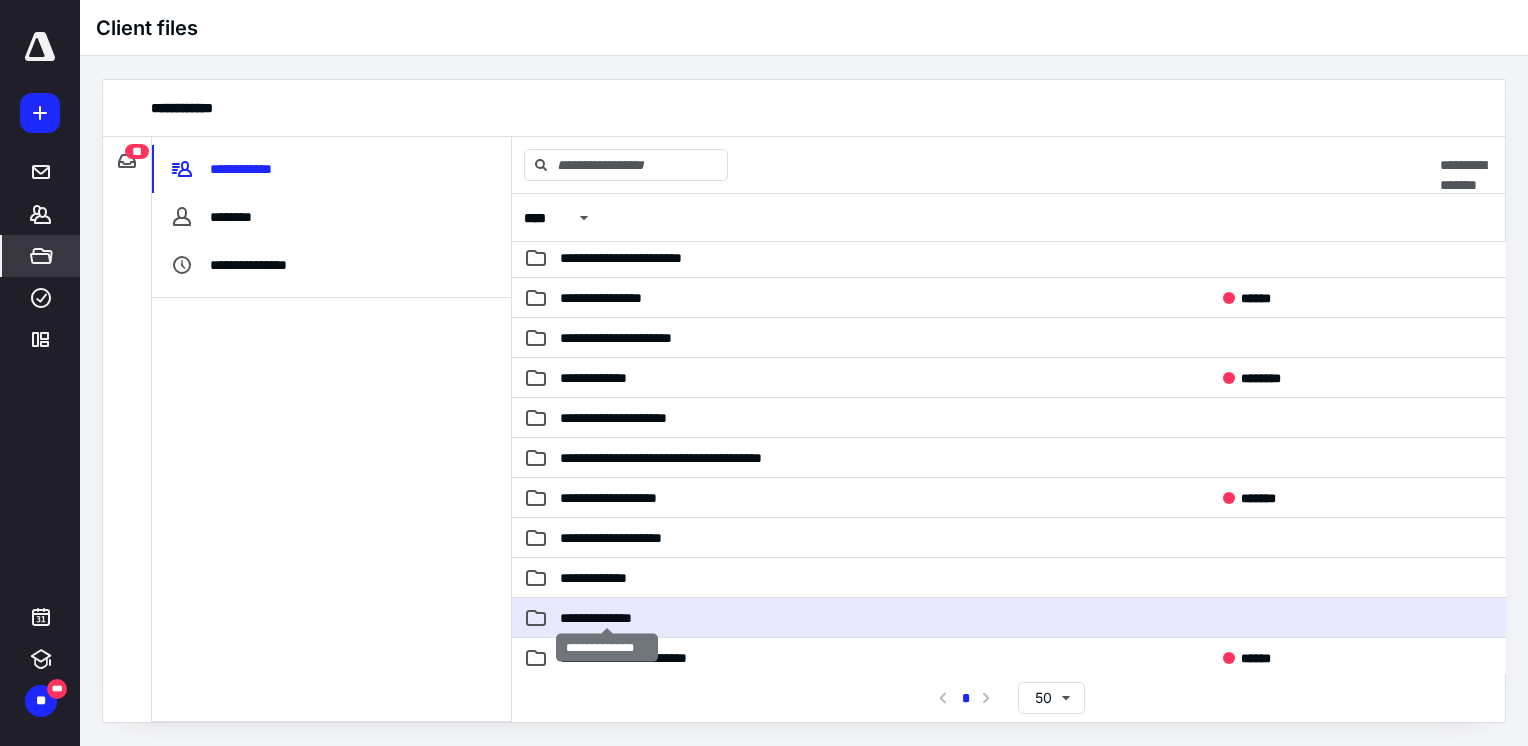 click on "**********" at bounding box center (607, 618) 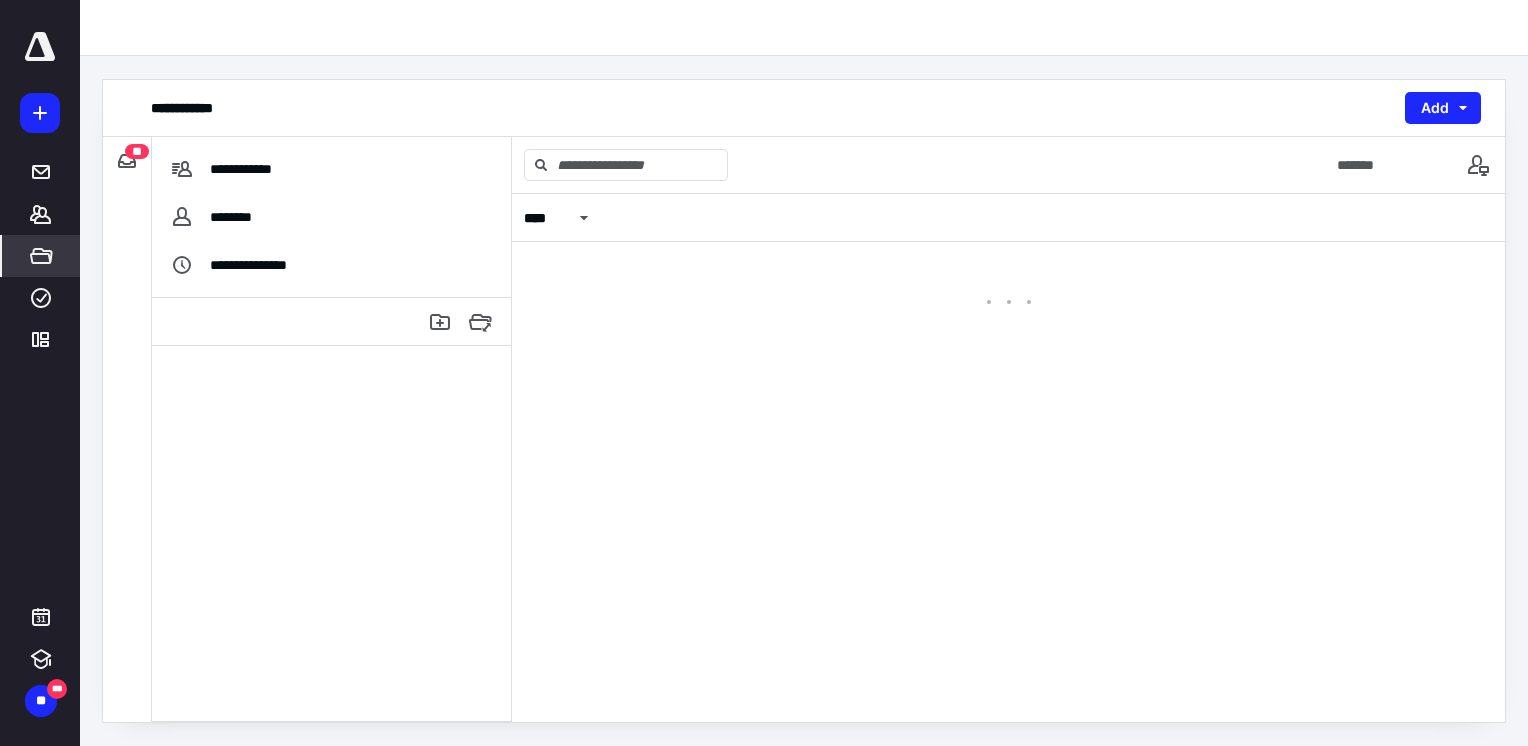 scroll, scrollTop: 0, scrollLeft: 0, axis: both 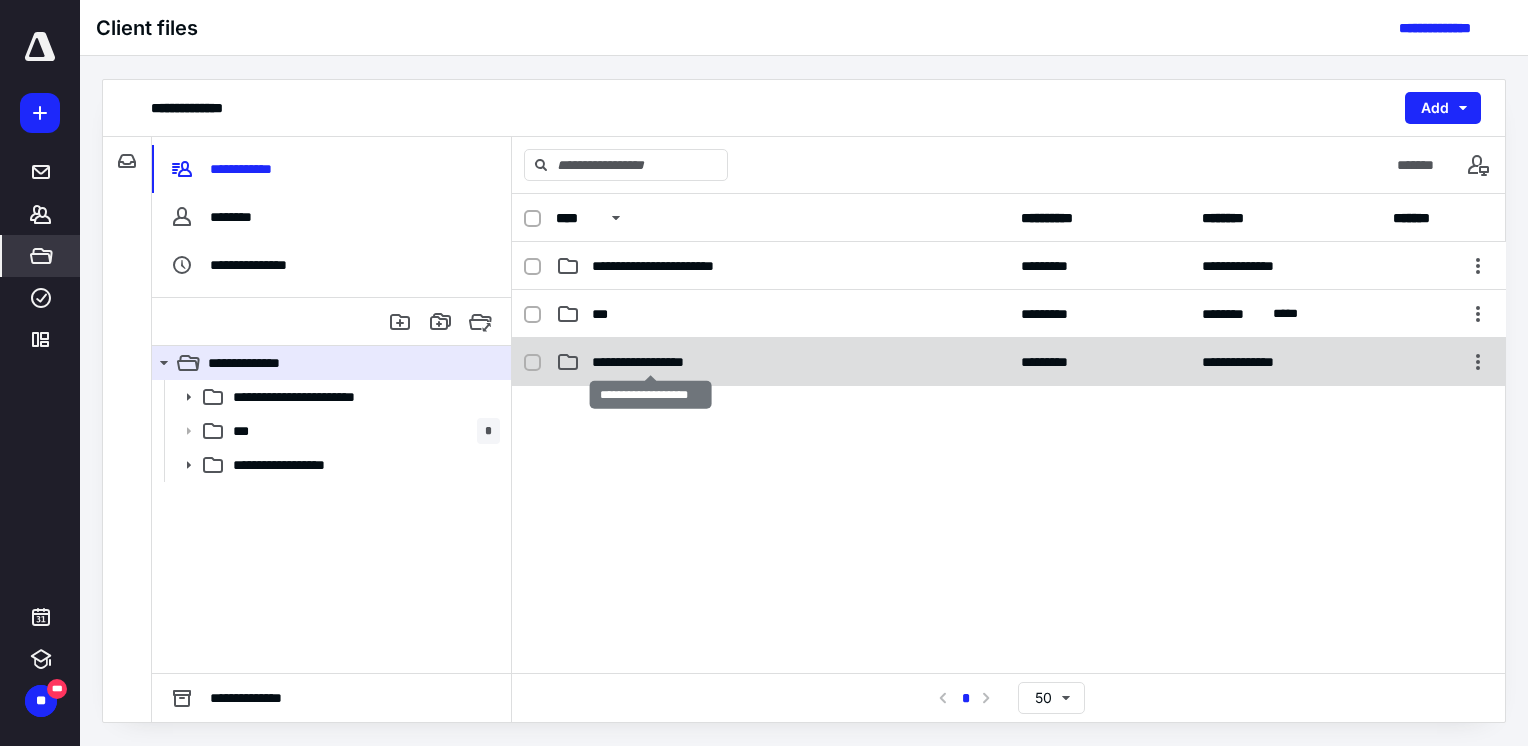 click on "**********" at bounding box center [651, 362] 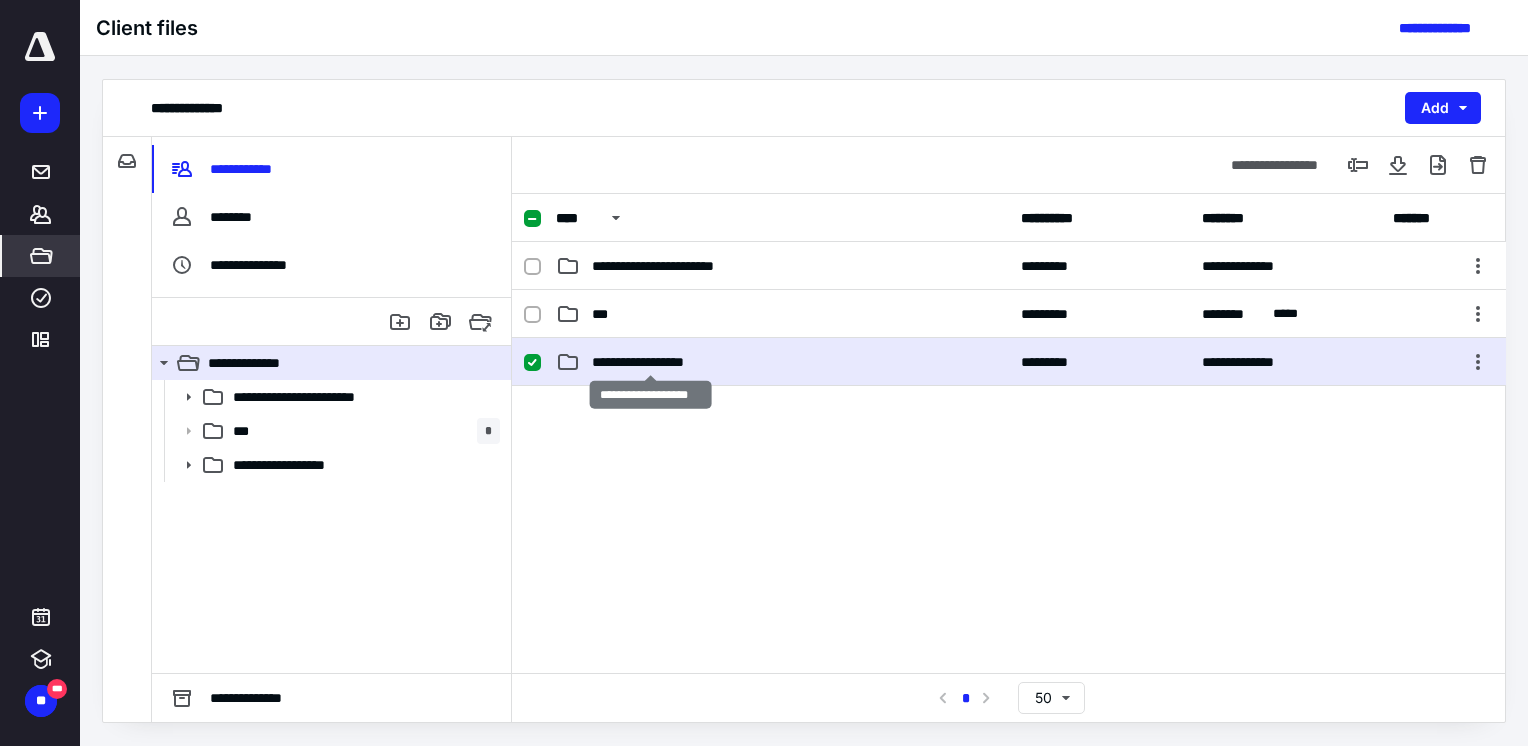 checkbox on "true" 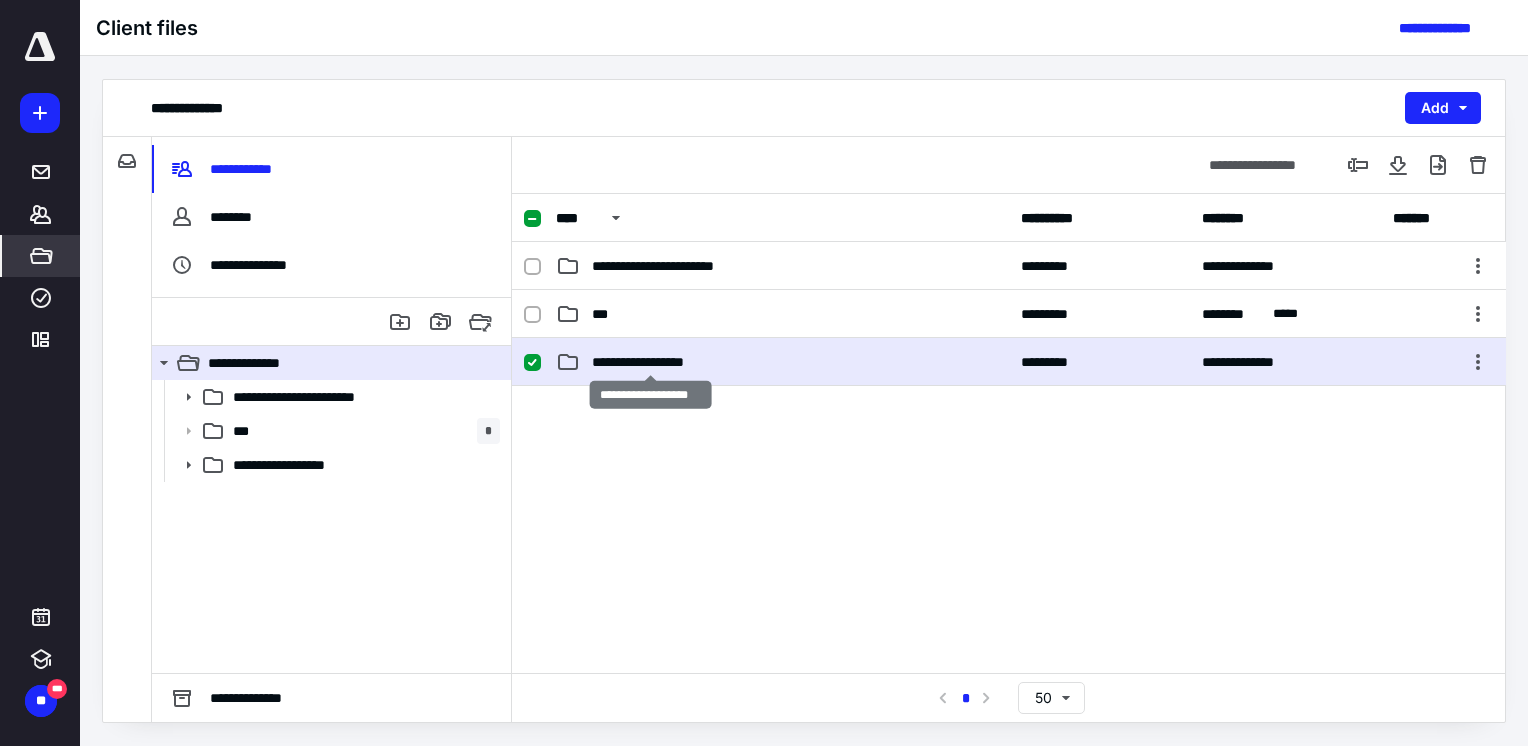 click on "**********" at bounding box center (651, 362) 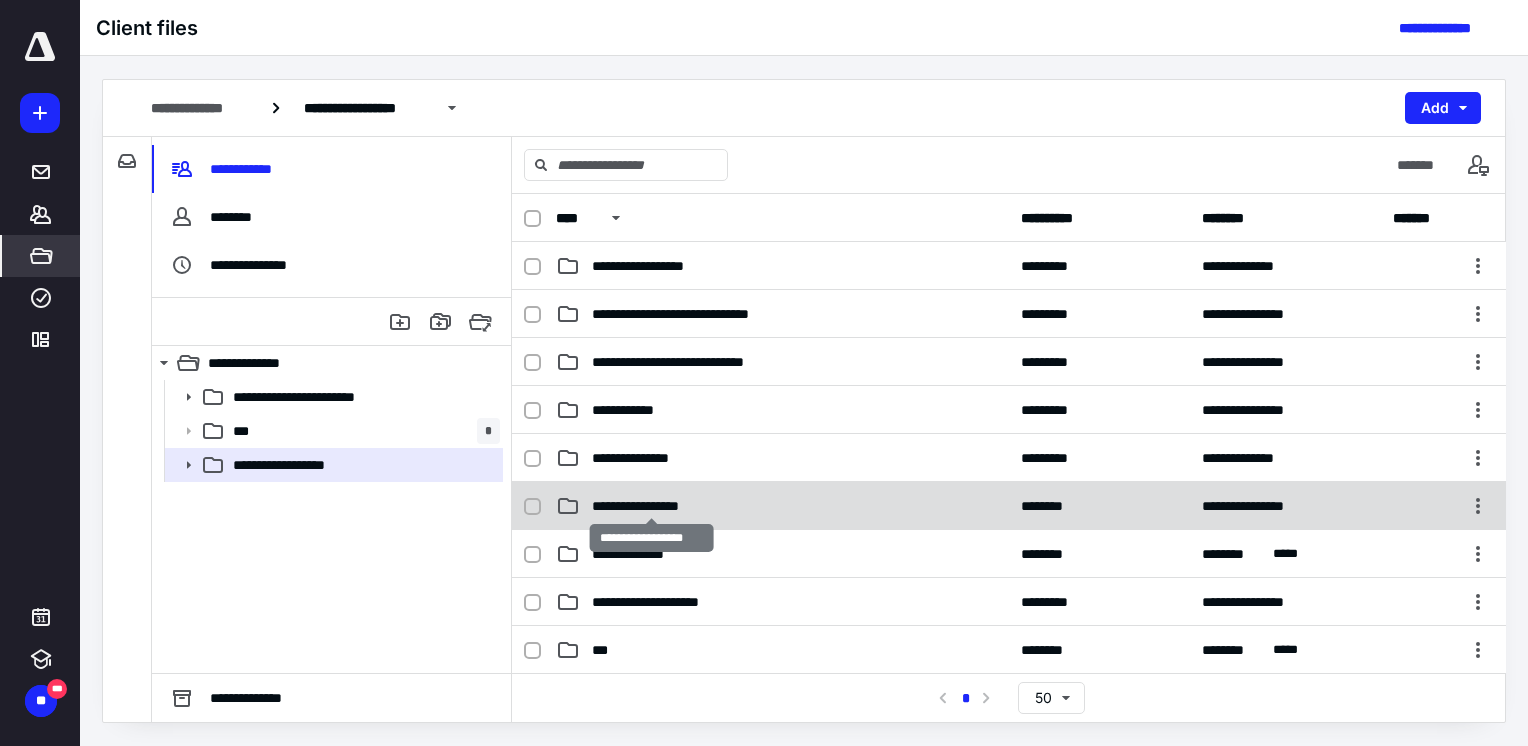 click on "**********" at bounding box center [652, 506] 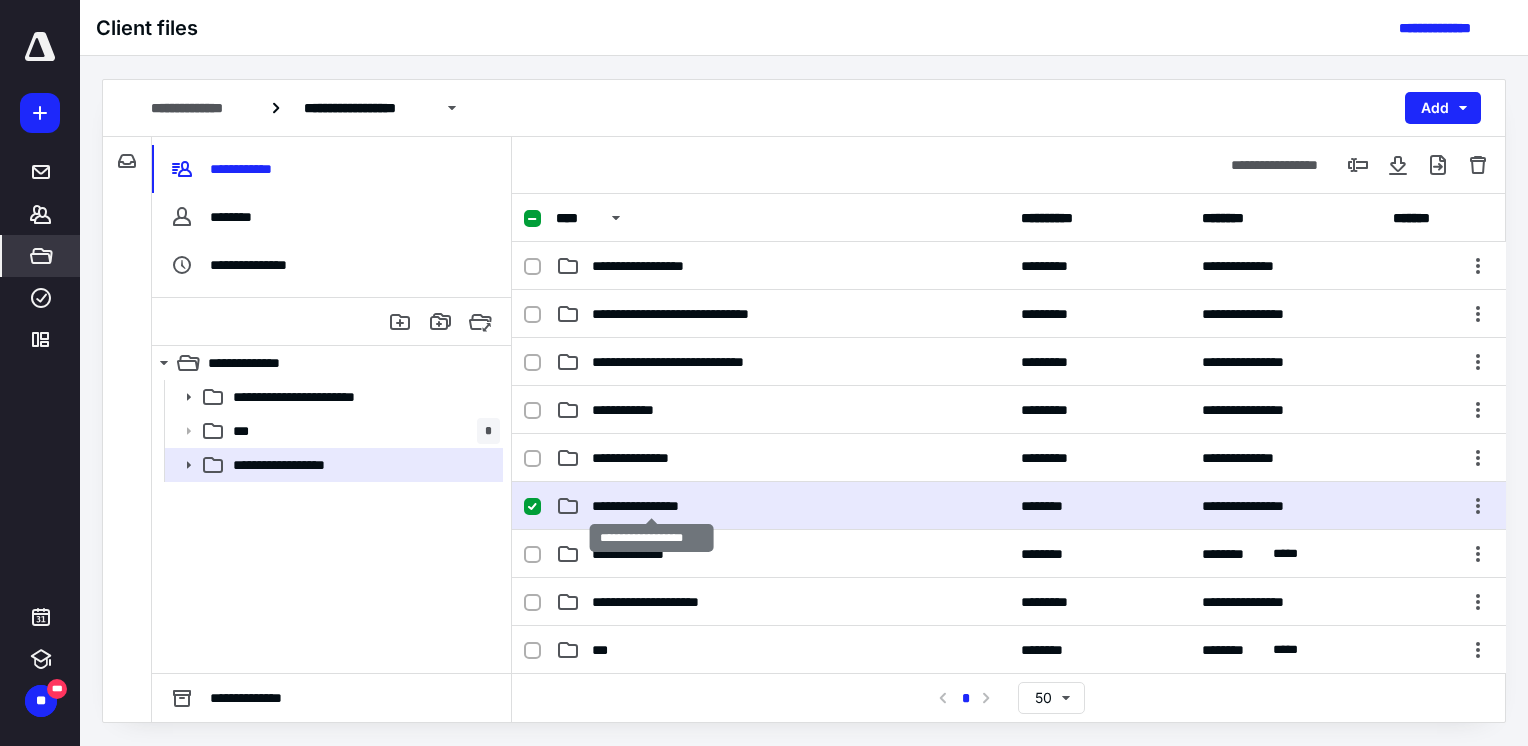 click on "**********" at bounding box center [652, 506] 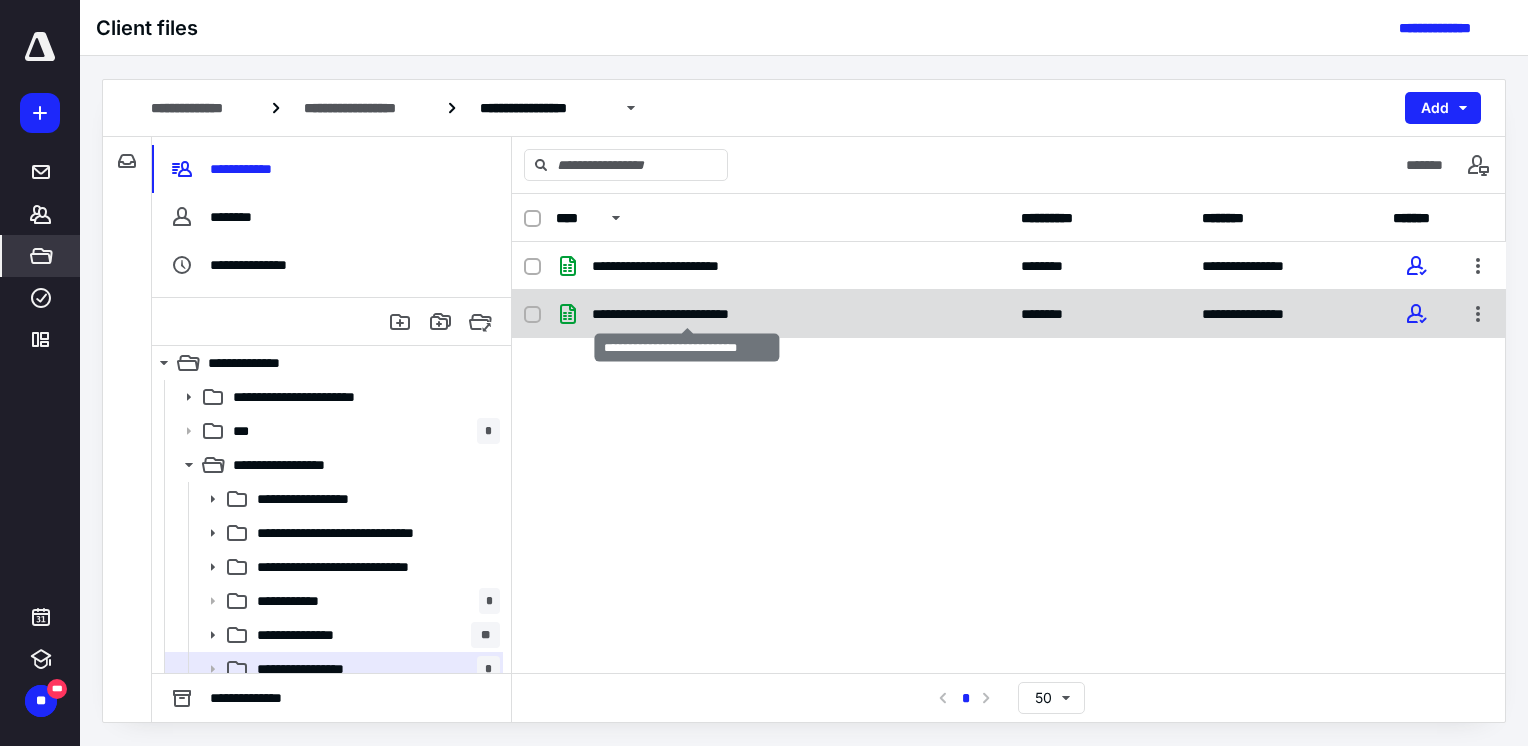 click on "**********" at bounding box center (687, 314) 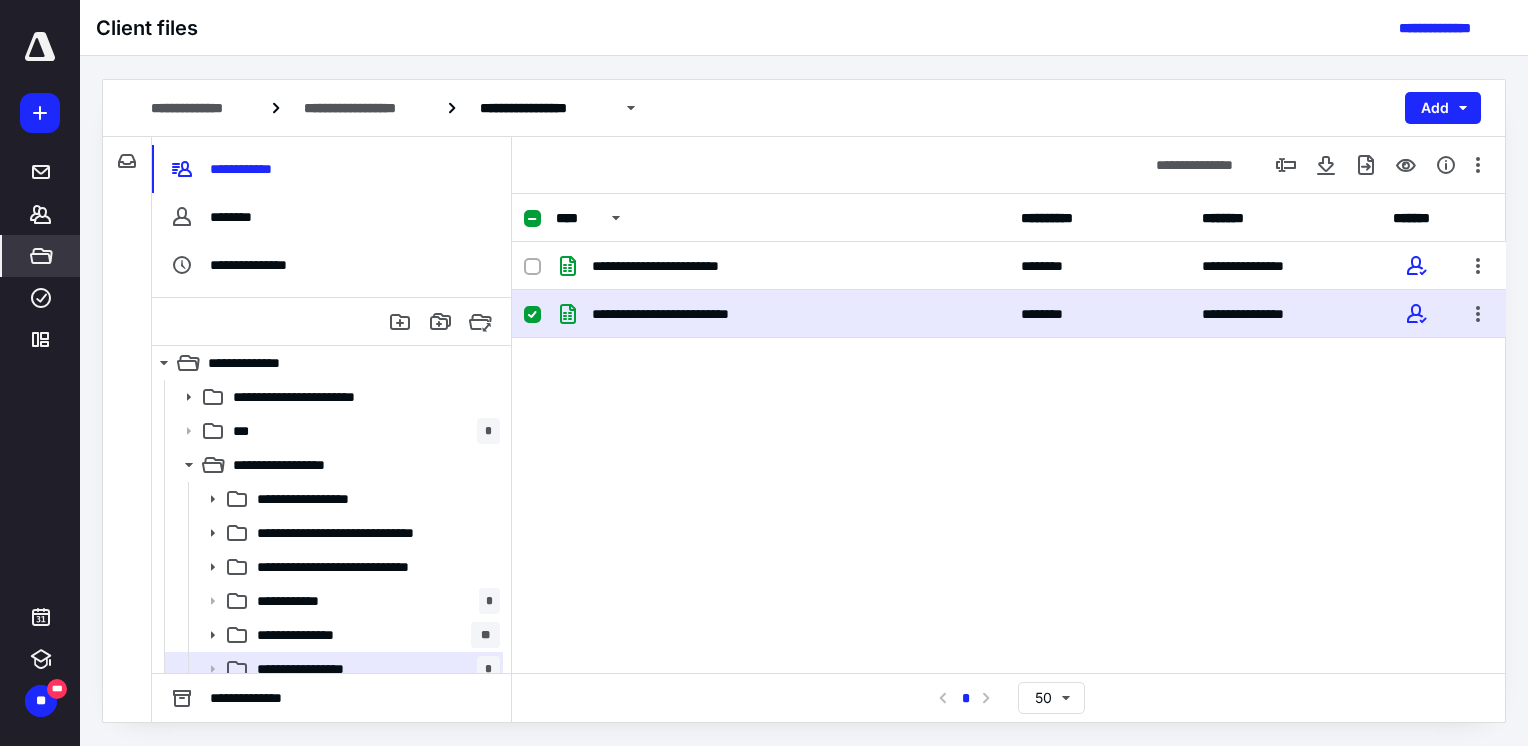 click 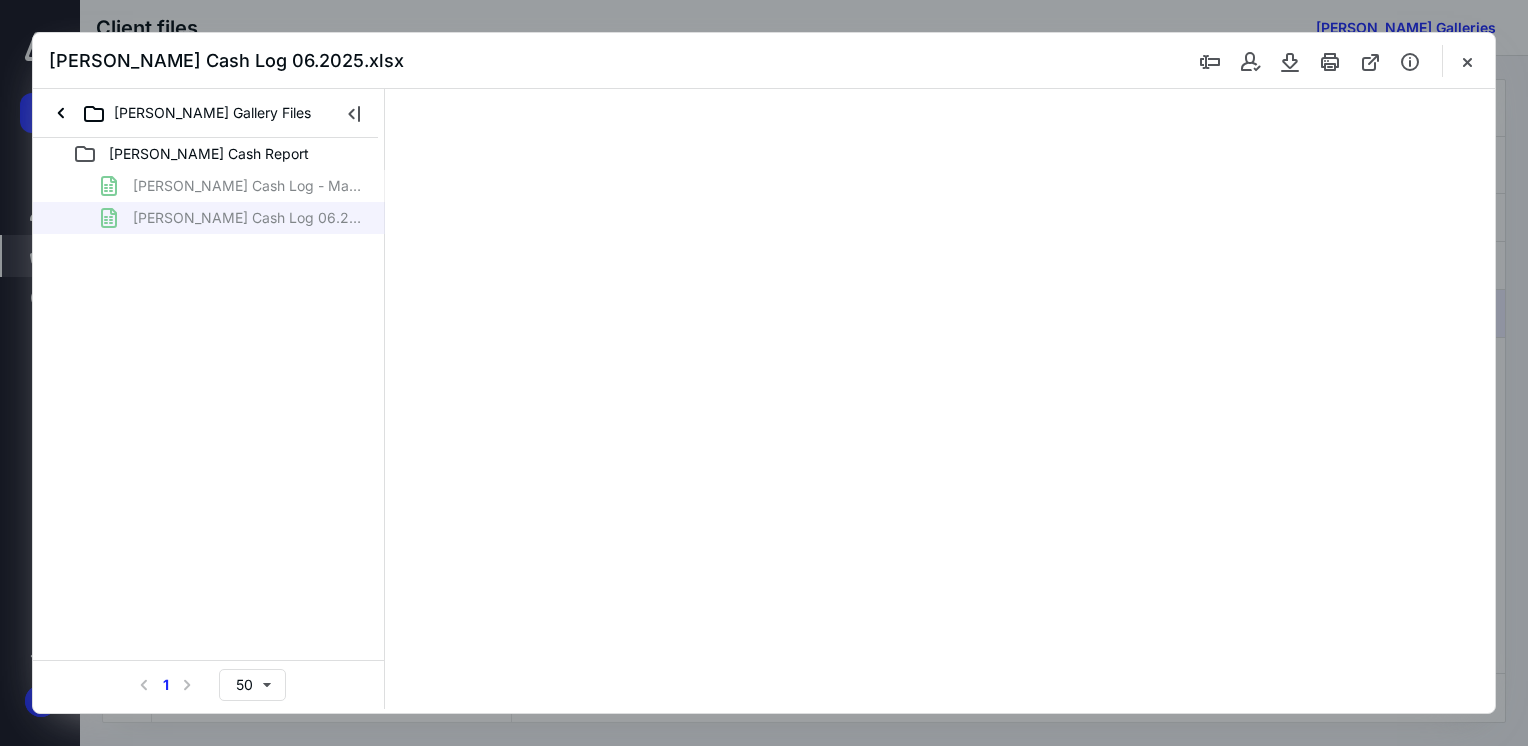 scroll, scrollTop: 0, scrollLeft: 0, axis: both 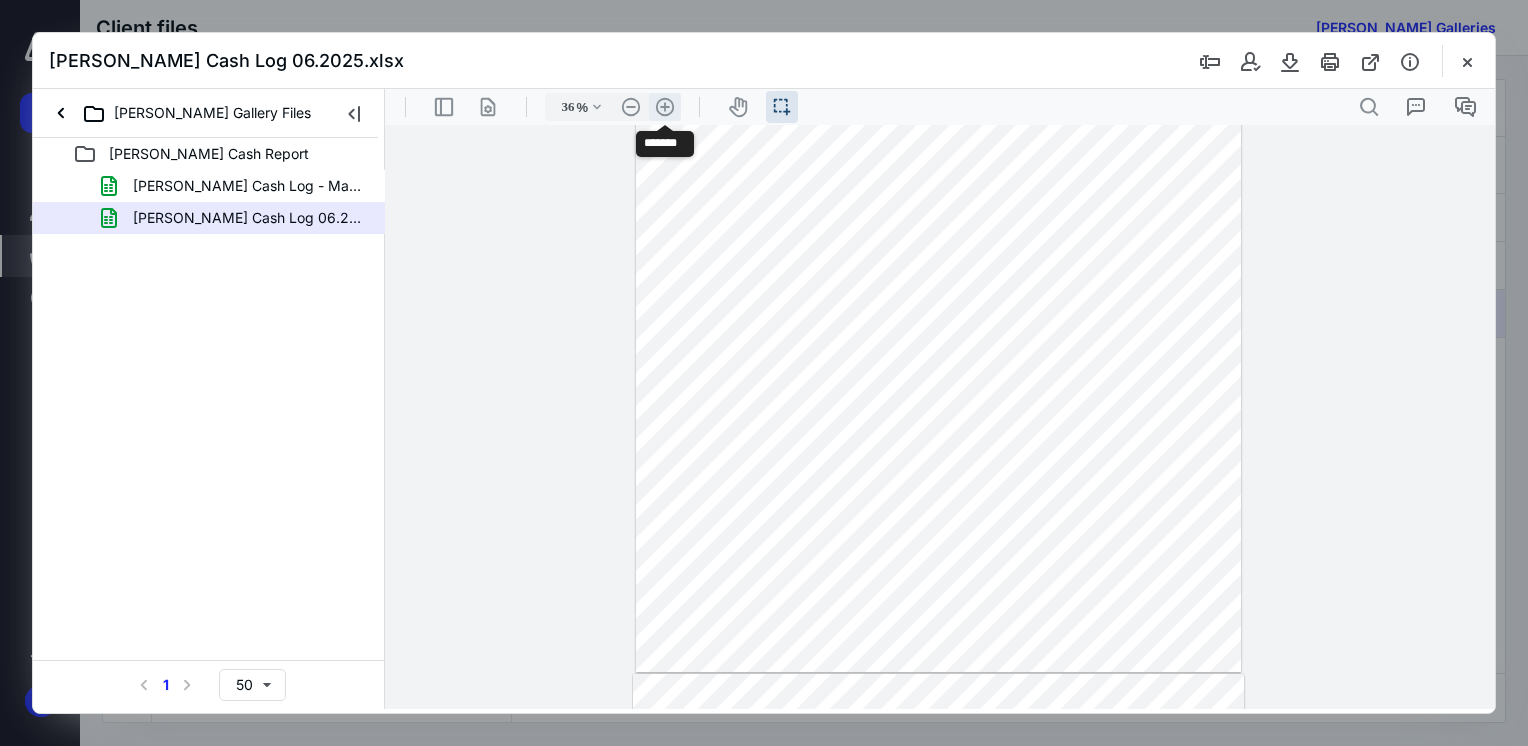 click on ".cls-1{fill:#abb0c4;} icon - header - zoom - in - line" at bounding box center [665, 107] 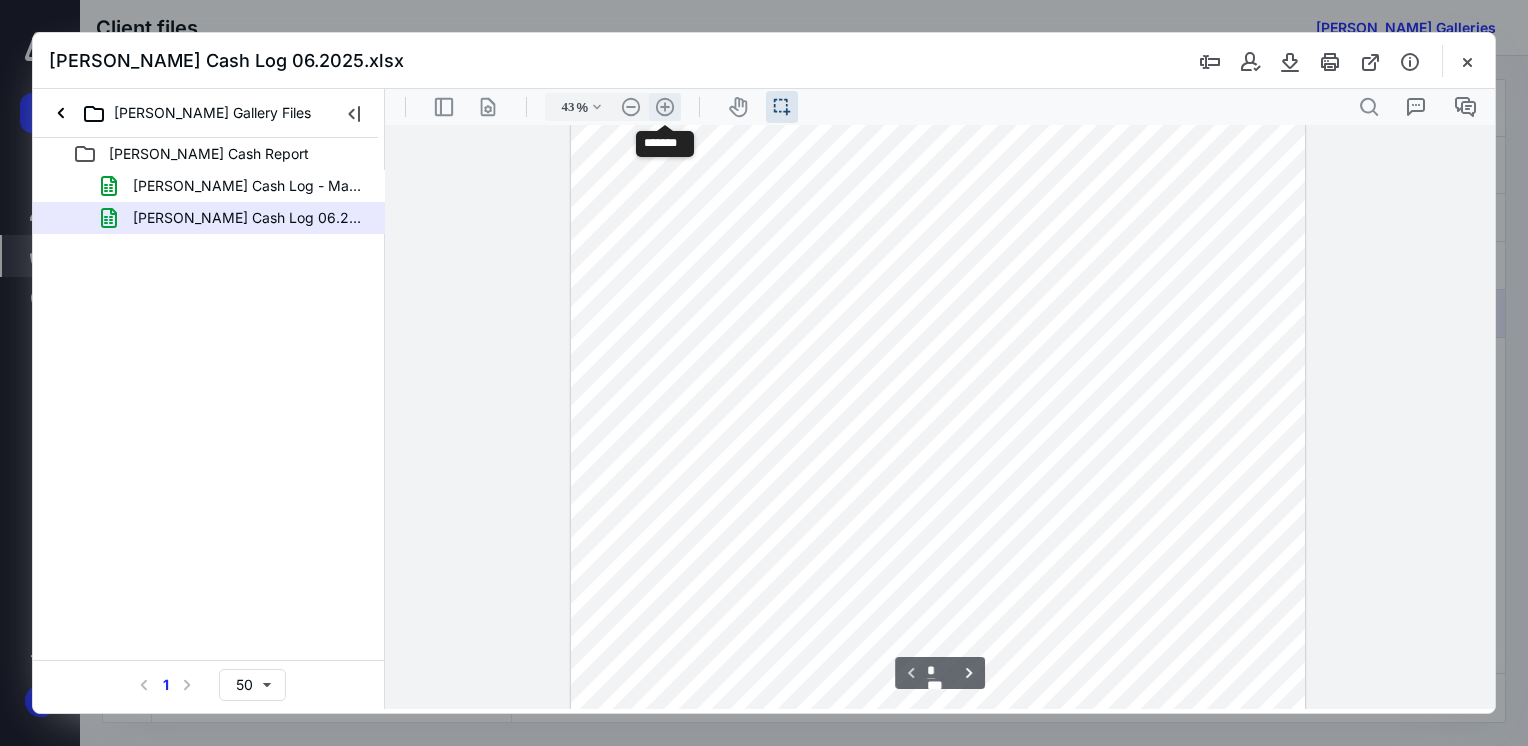 click on ".cls-1{fill:#abb0c4;} icon - header - zoom - in - line" at bounding box center (665, 107) 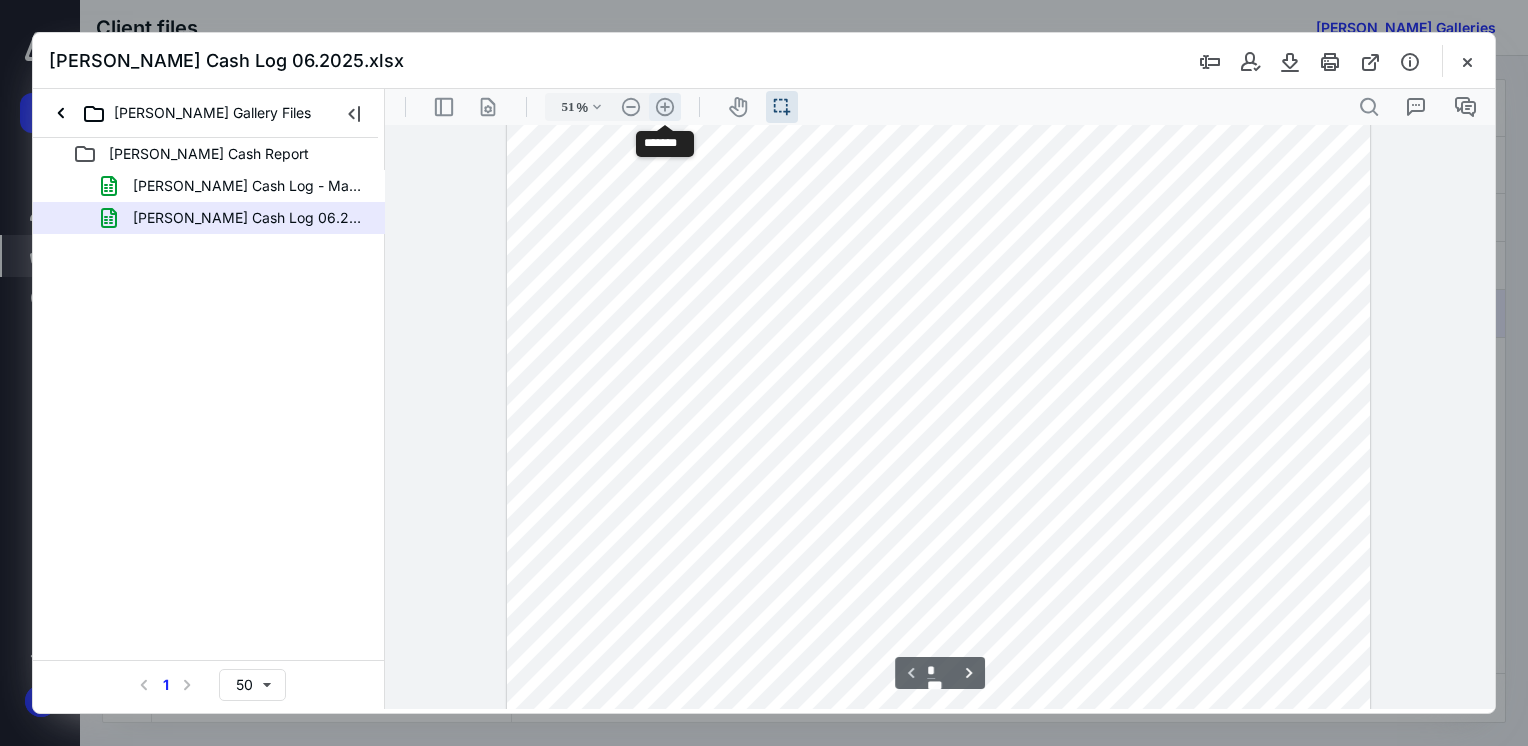 click on ".cls-1{fill:#abb0c4;} icon - header - zoom - in - line" at bounding box center (665, 107) 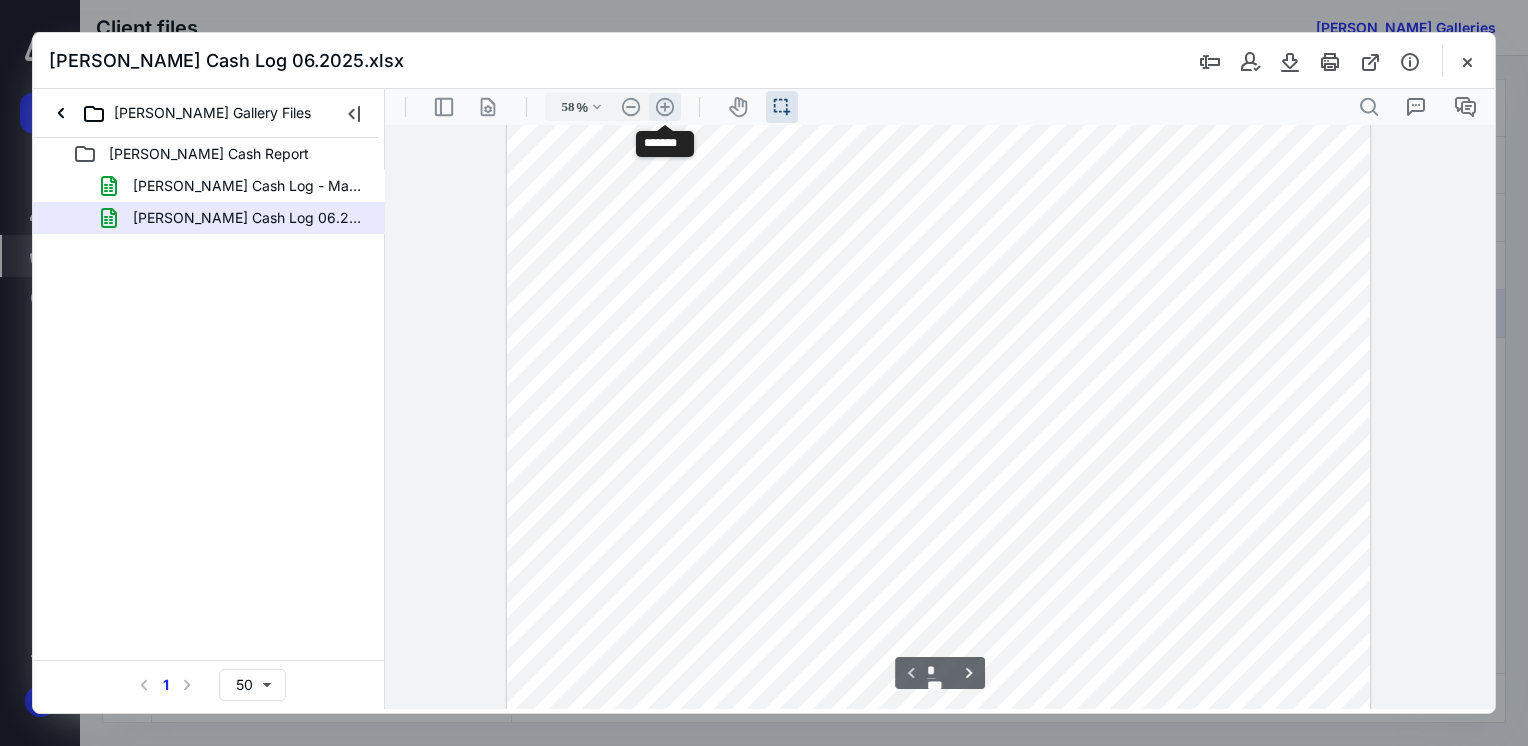 scroll, scrollTop: 236, scrollLeft: 0, axis: vertical 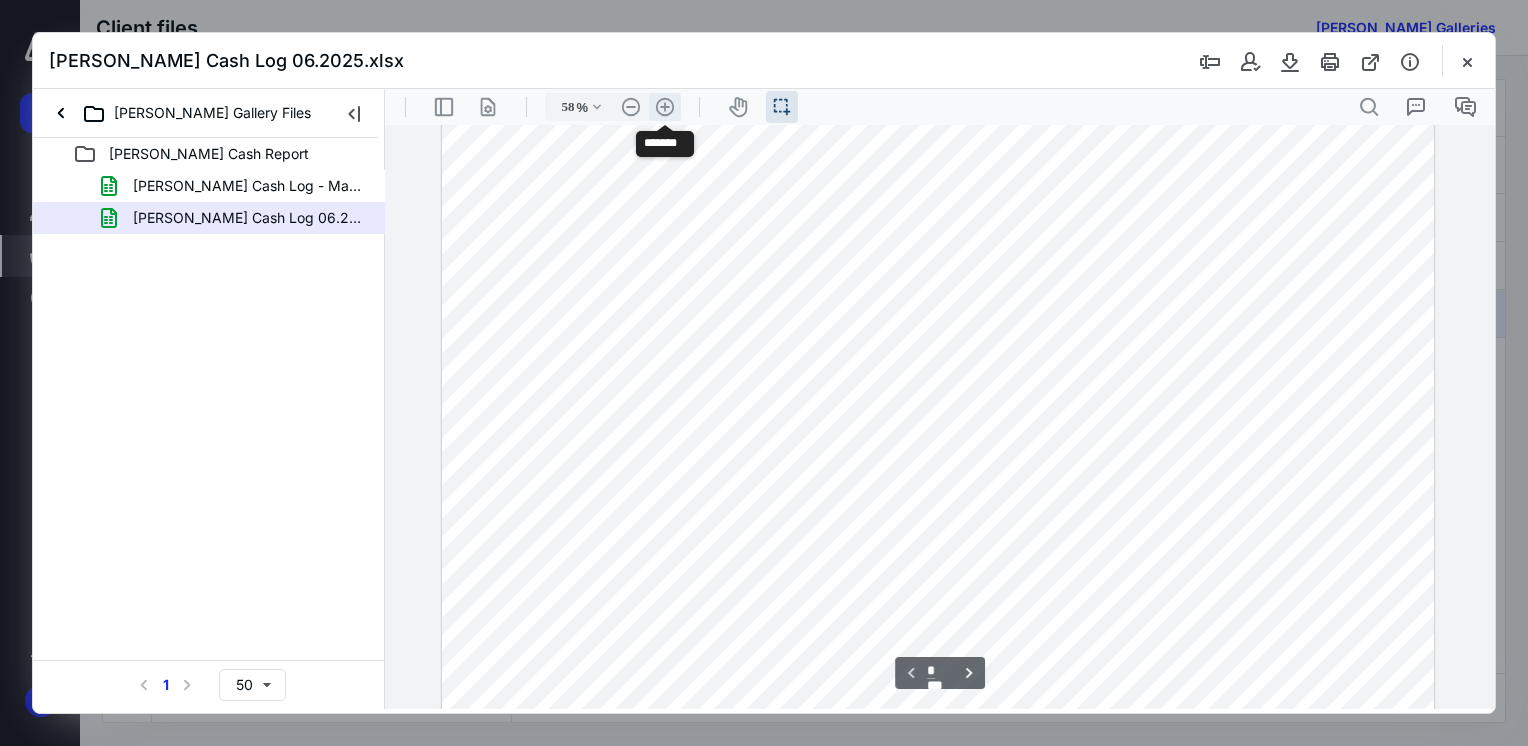 click on ".cls-1{fill:#abb0c4;} icon - header - zoom - in - line" at bounding box center [665, 107] 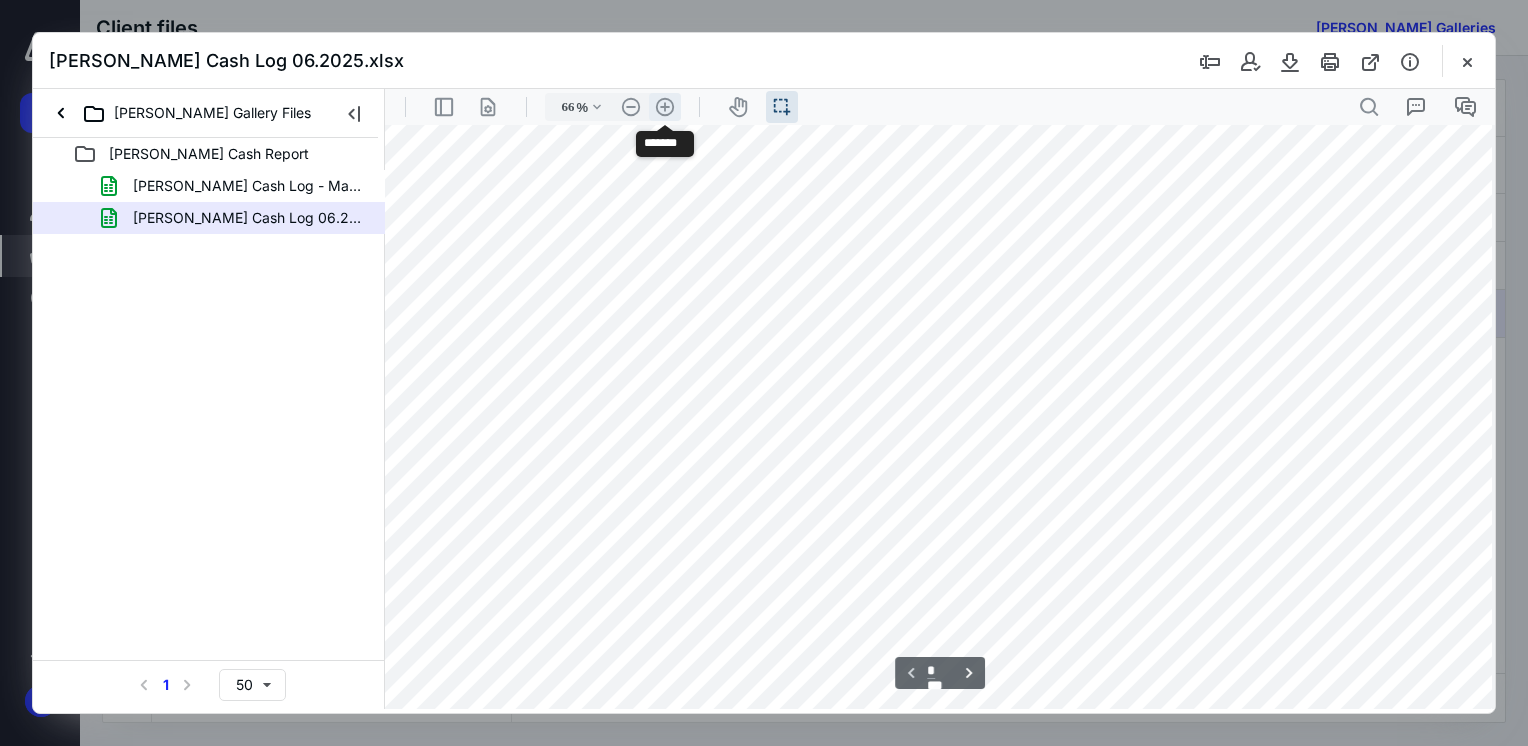 click on ".cls-1{fill:#abb0c4;} icon - header - zoom - in - line" at bounding box center (665, 107) 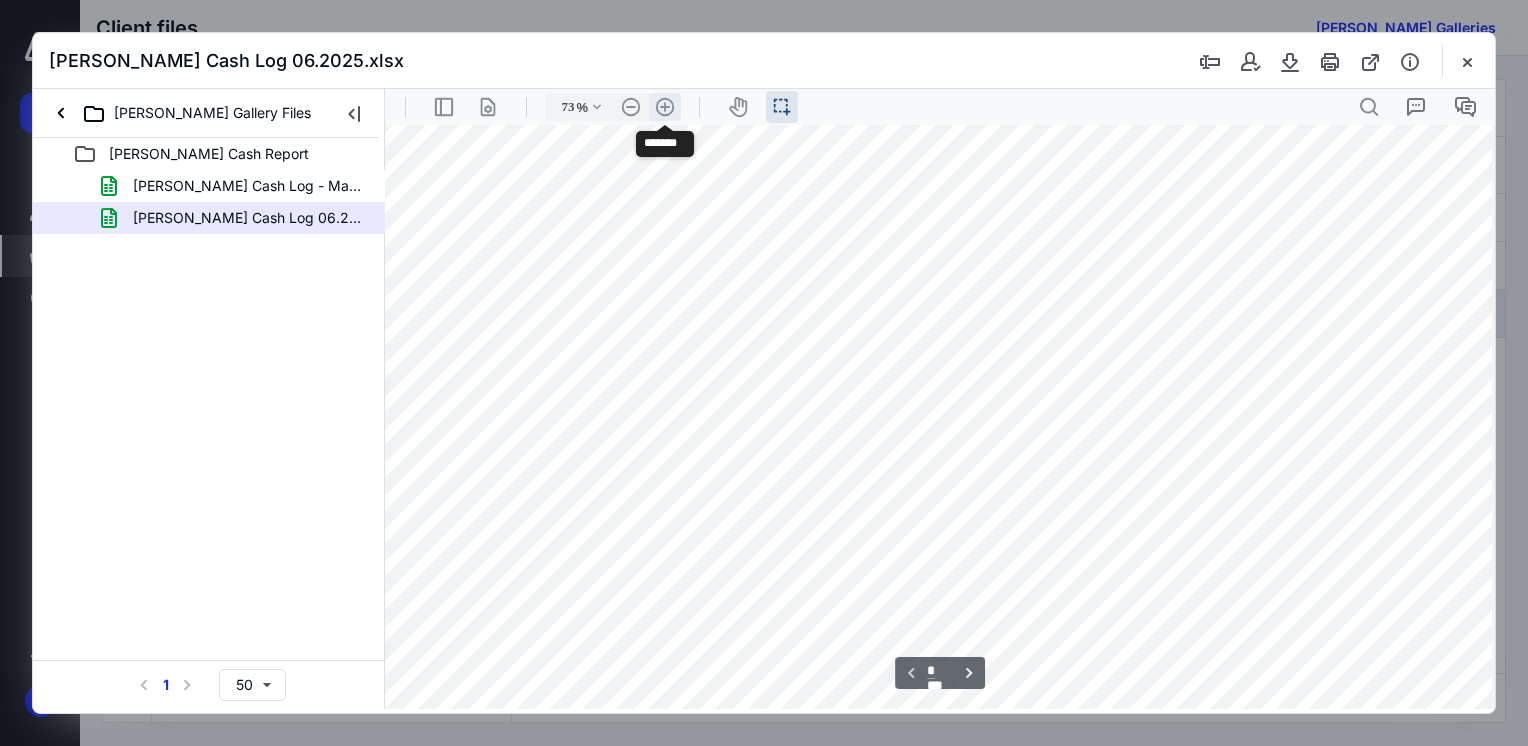 click on ".cls-1{fill:#abb0c4;} icon - header - zoom - in - line" at bounding box center (665, 107) 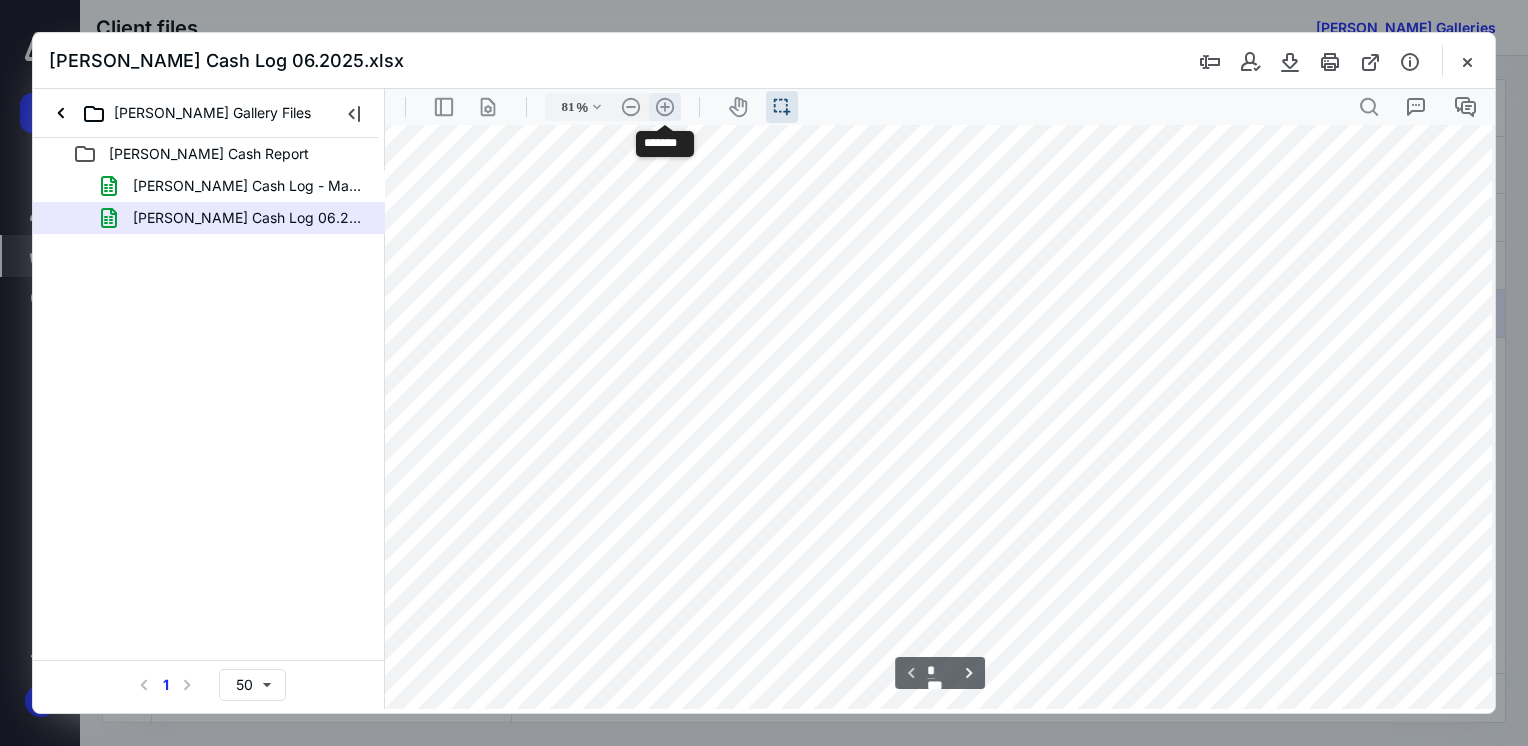 scroll, scrollTop: 435, scrollLeft: 152, axis: both 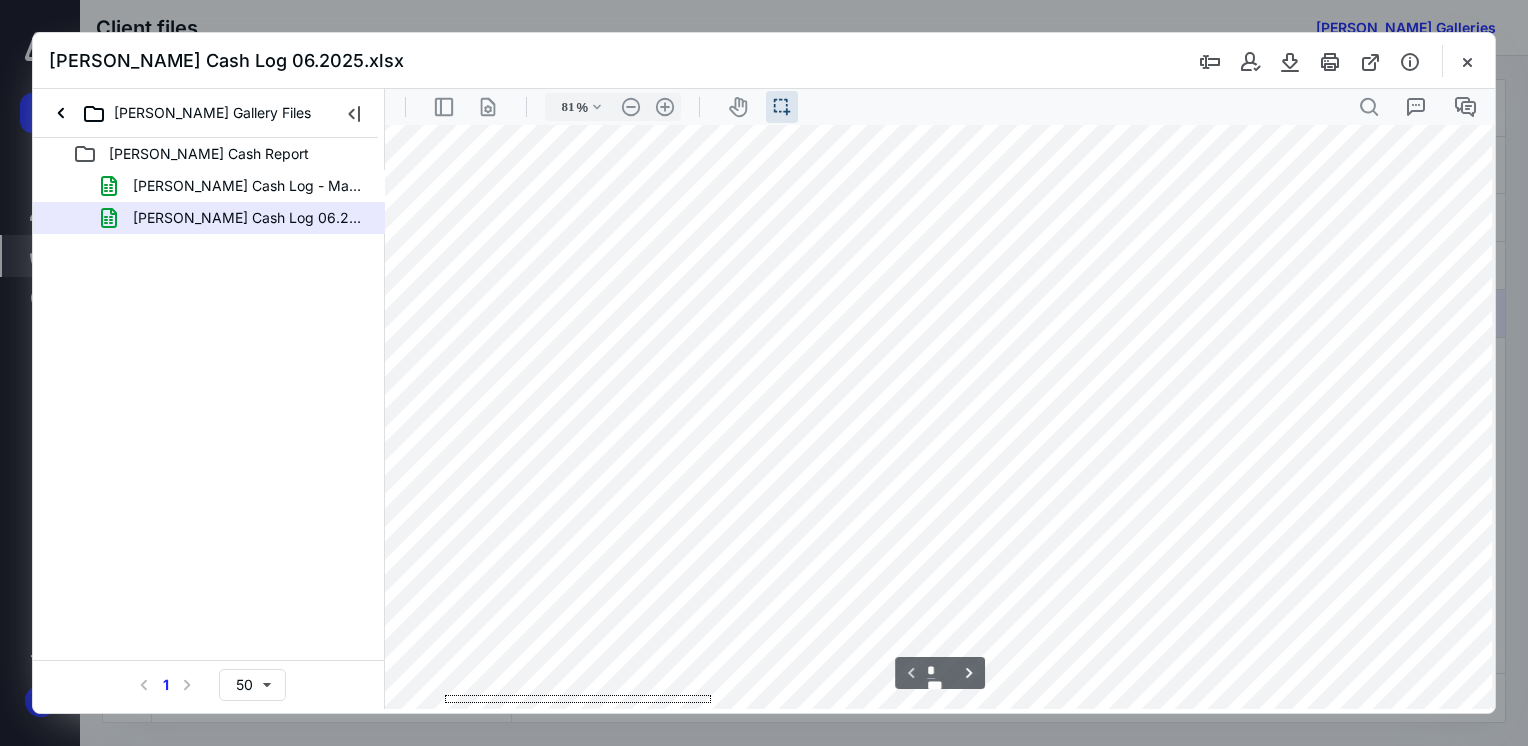 drag, startPoint x: 711, startPoint y: 703, endPoint x: 444, endPoint y: 695, distance: 267.1198 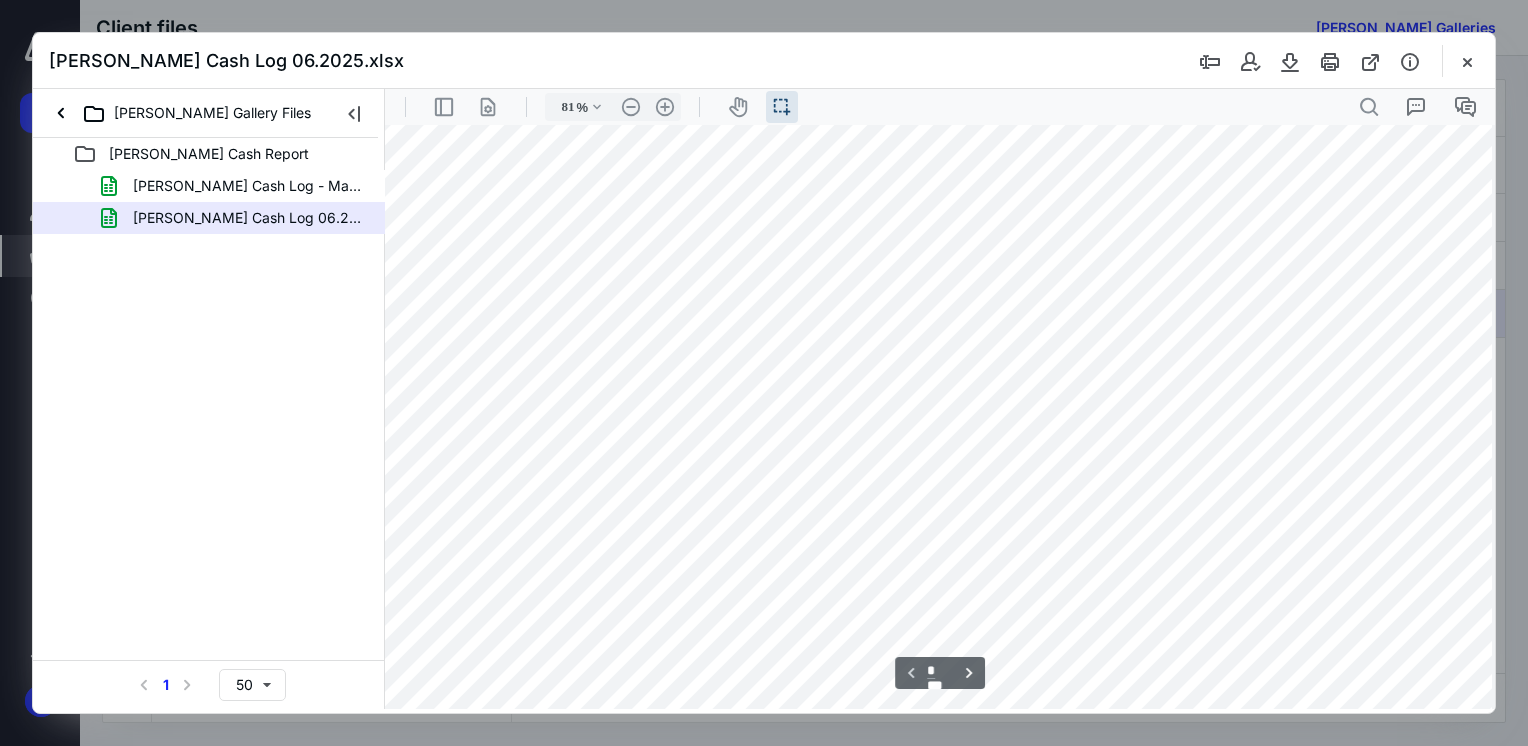 click on "[PERSON_NAME] Cash Log 06.2025.xlsx [PERSON_NAME] Gallery Files [PERSON_NAME] Cash Report [PERSON_NAME] Cash Log - May.xlsx [PERSON_NAME] Cash Log 06.2025.xlsx Select a page number for more results 1 50" at bounding box center [764, 373] 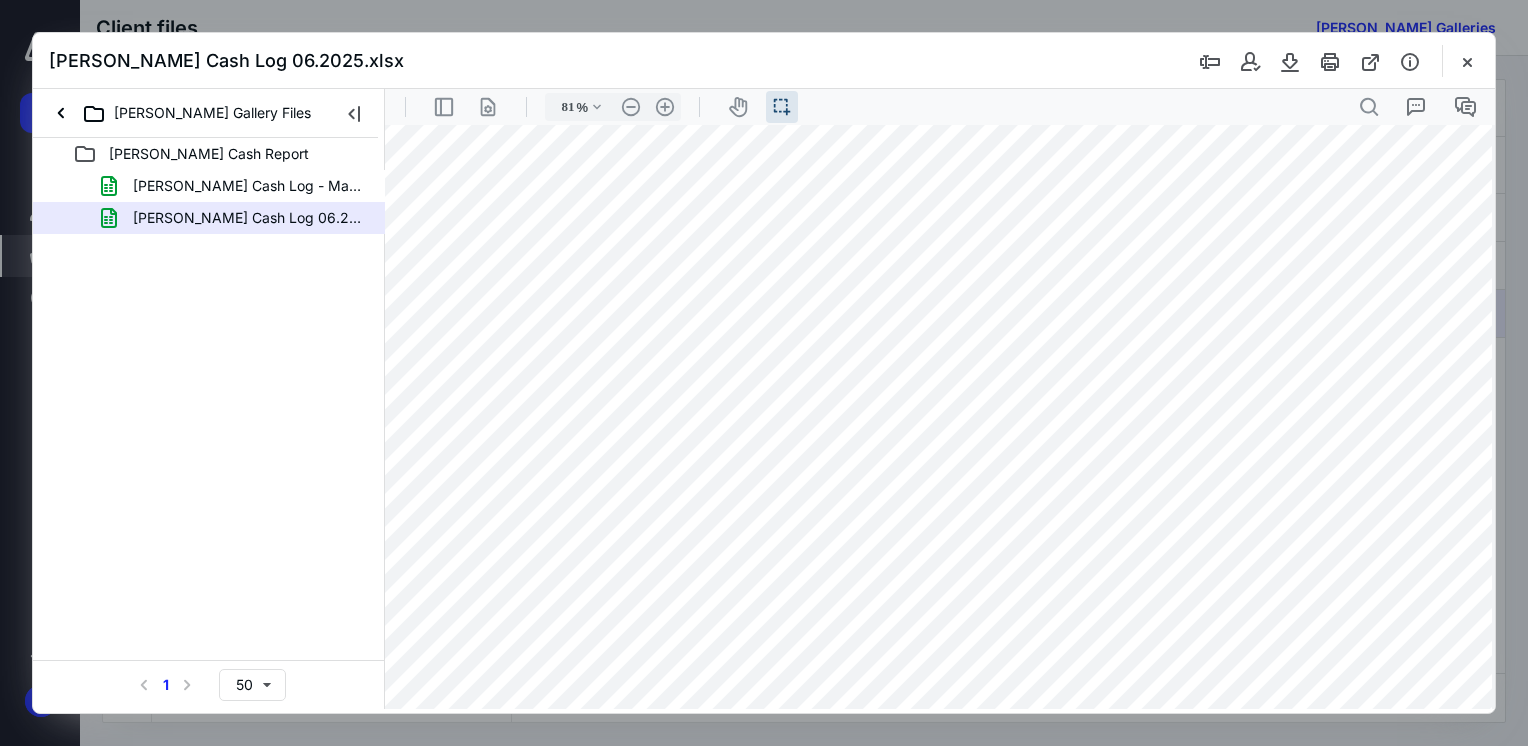 click on "[PERSON_NAME] Cash Log 06.2025.xlsx [PERSON_NAME] Gallery Files [PERSON_NAME] Cash Report [PERSON_NAME] Cash Log - May.xlsx [PERSON_NAME] Cash Log 06.2025.xlsx Select a page number for more results 1 50" at bounding box center [764, 373] 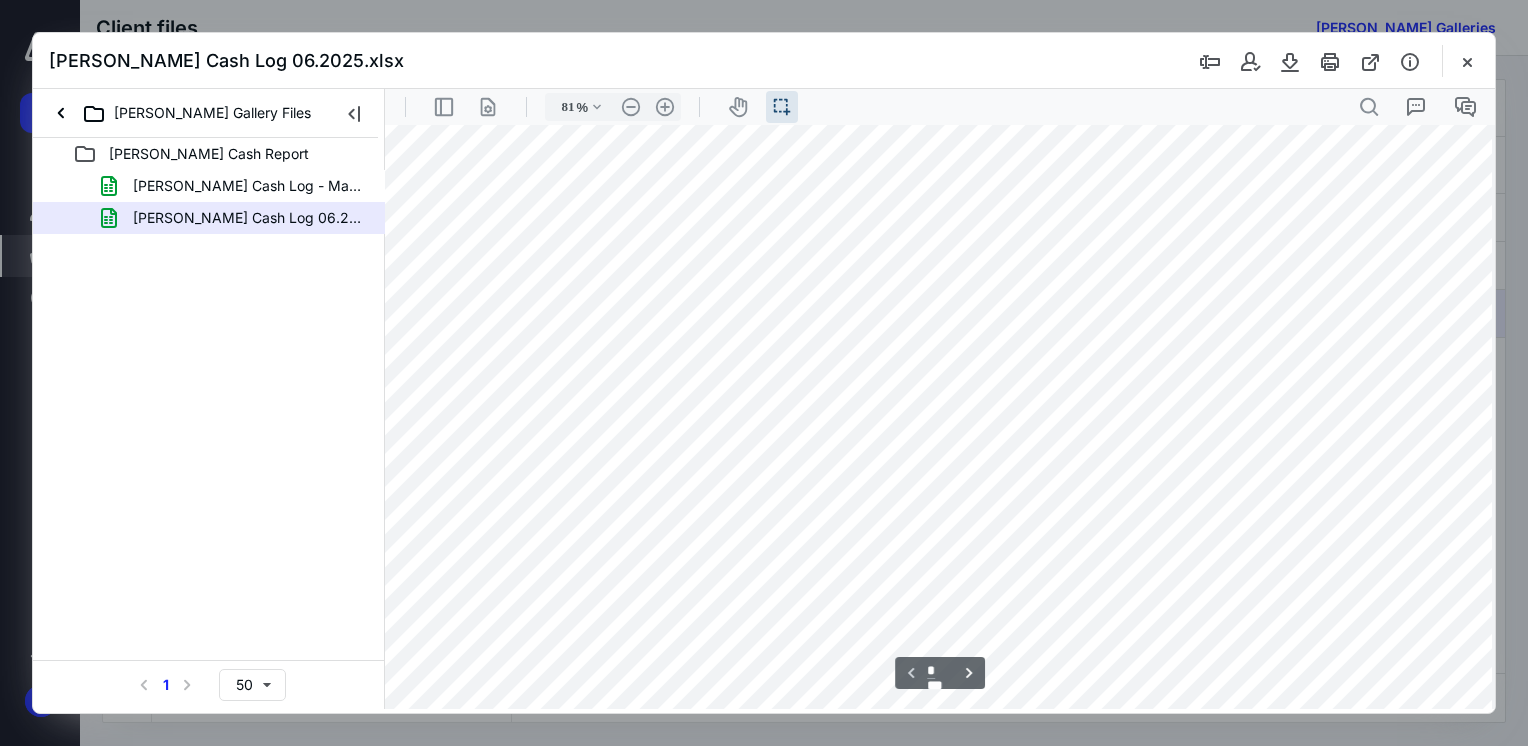 scroll, scrollTop: 435, scrollLeft: 0, axis: vertical 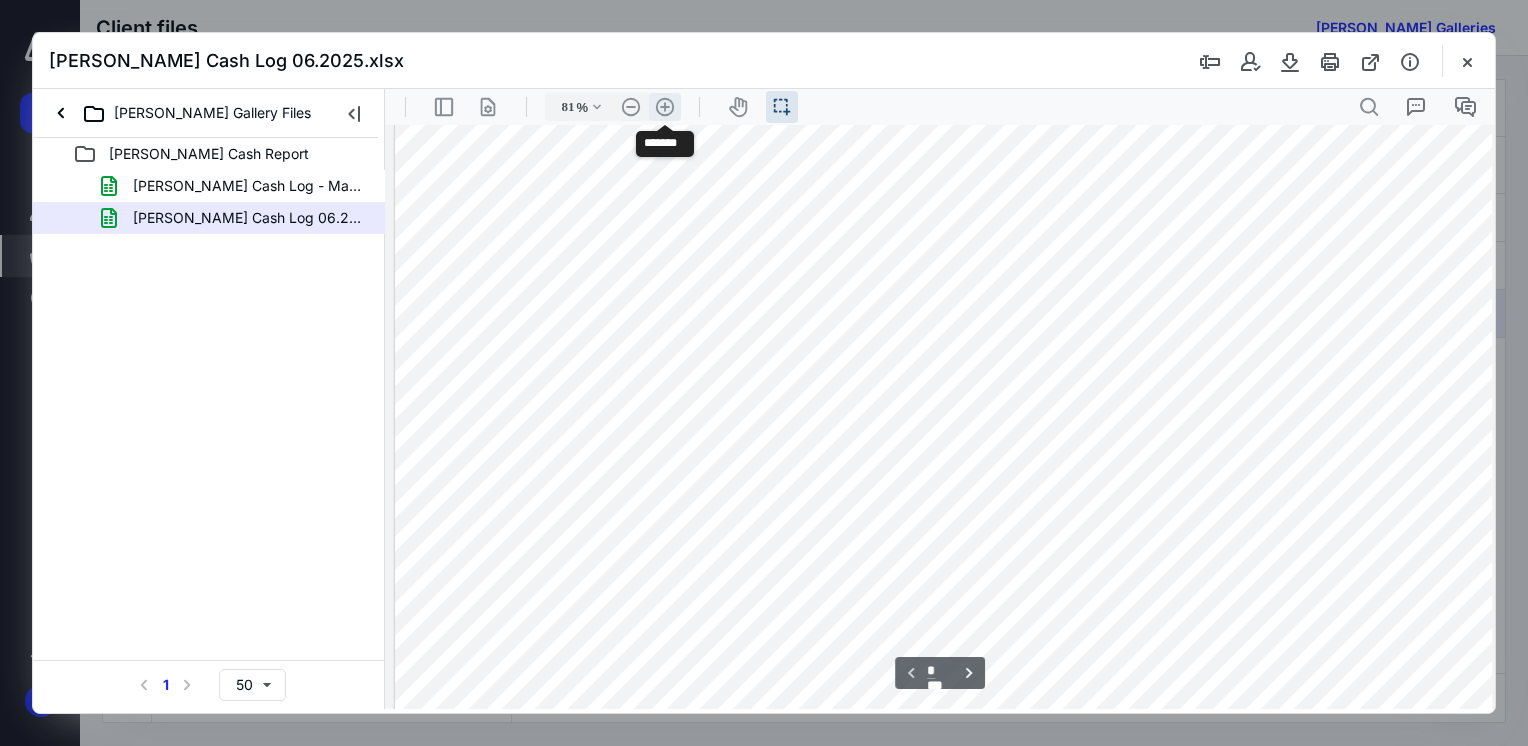 click on ".cls-1{fill:#abb0c4;} icon - header - zoom - in - line" at bounding box center [665, 107] 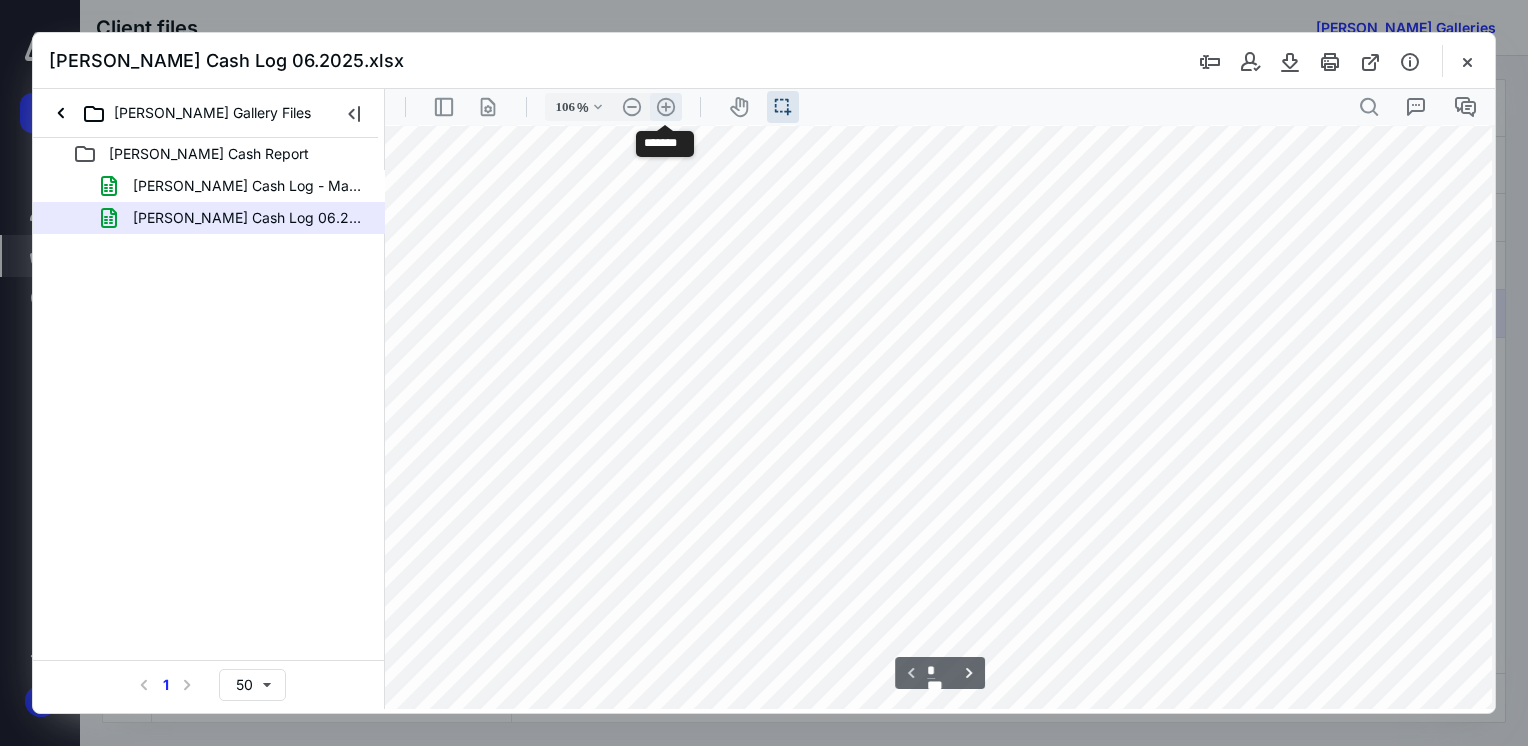 click on ".cls-1{fill:#abb0c4;} icon - header - zoom - in - line" at bounding box center (666, 107) 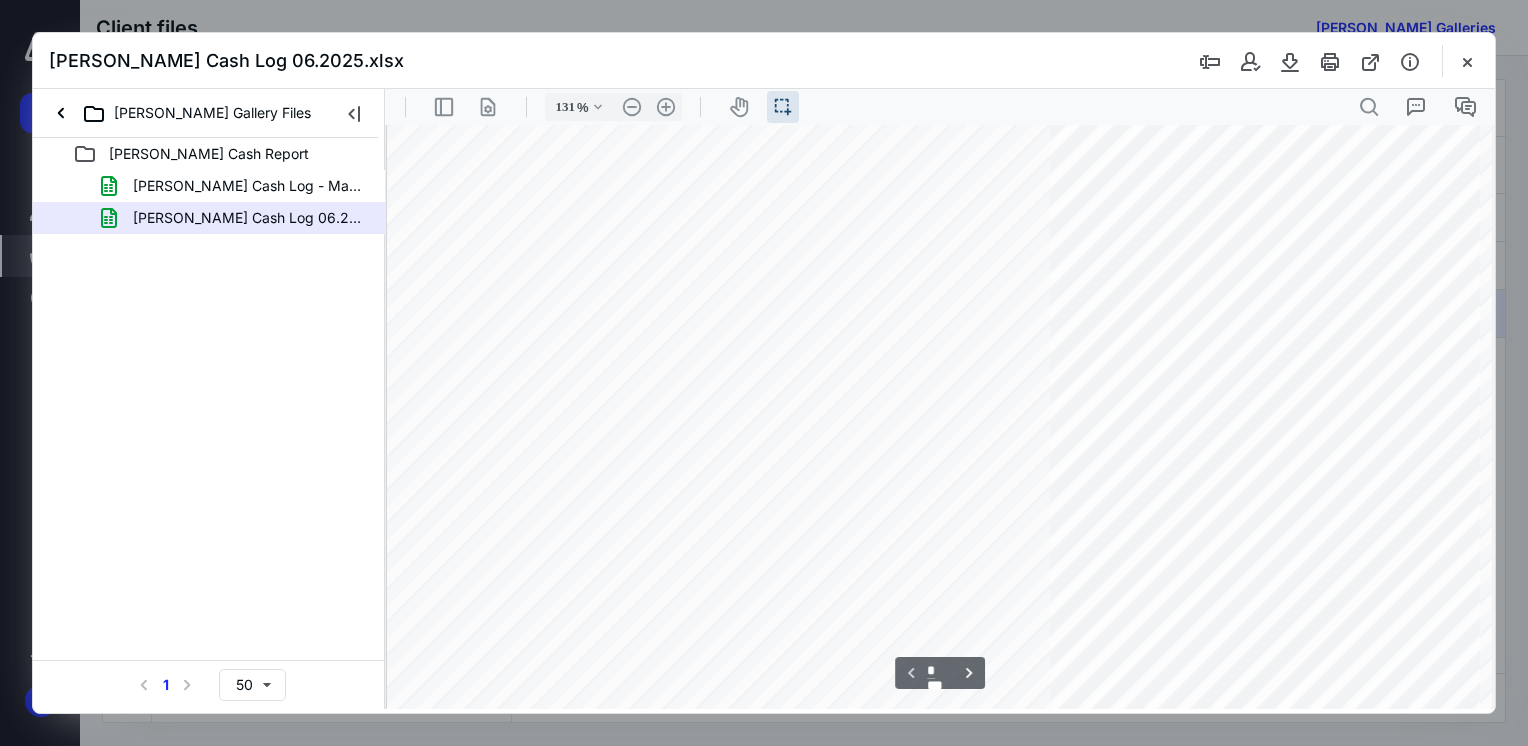 scroll, scrollTop: 878, scrollLeft: 0, axis: vertical 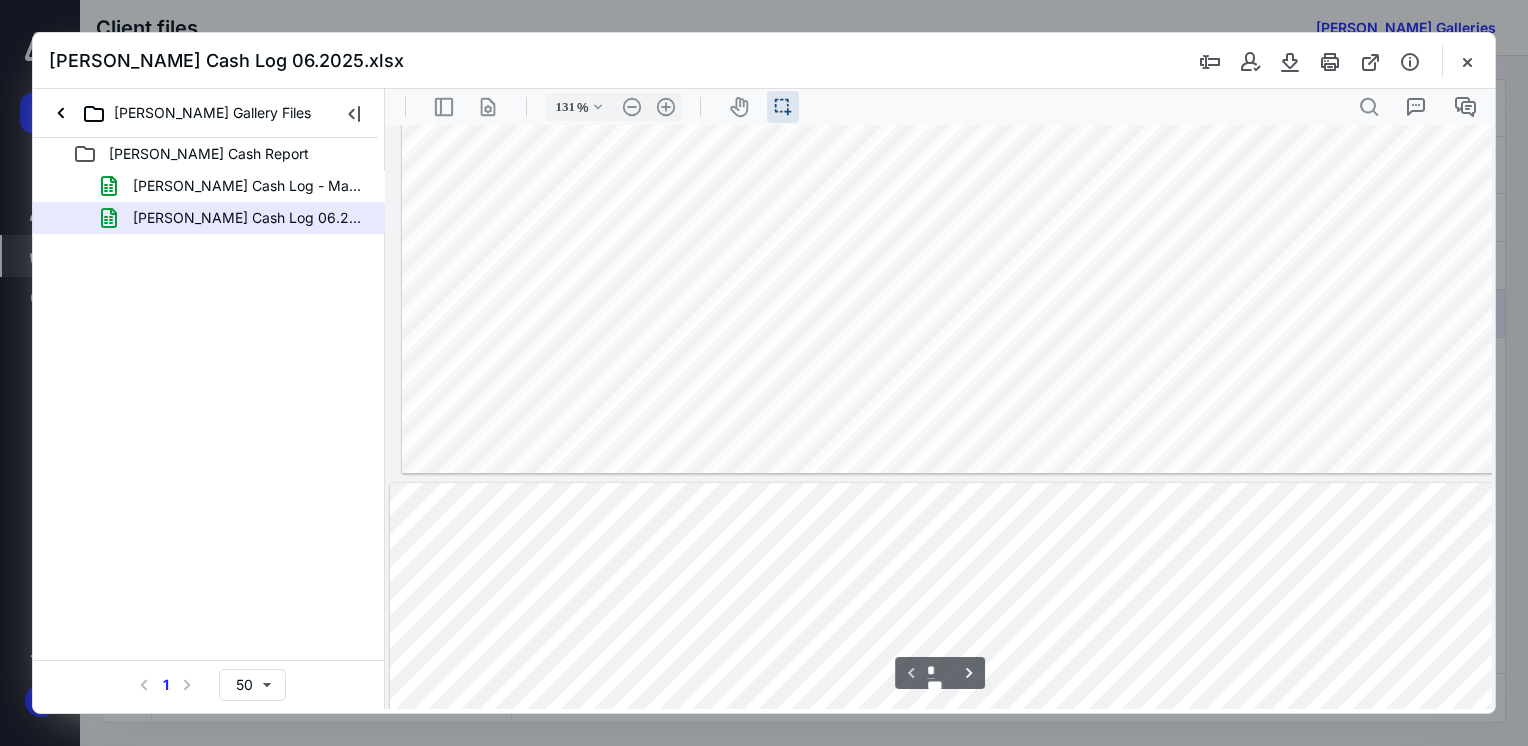type on "*" 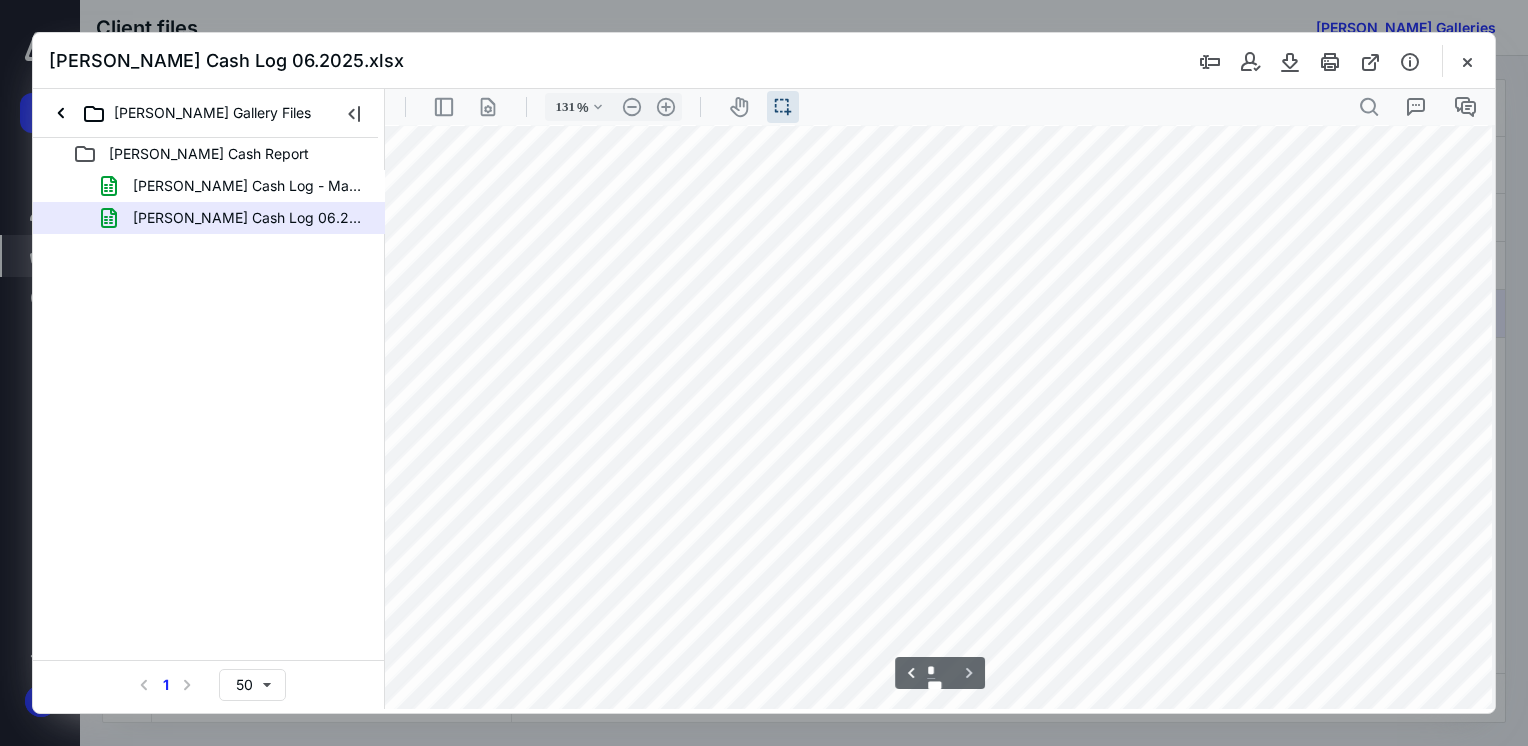 scroll, scrollTop: 3113, scrollLeft: 0, axis: vertical 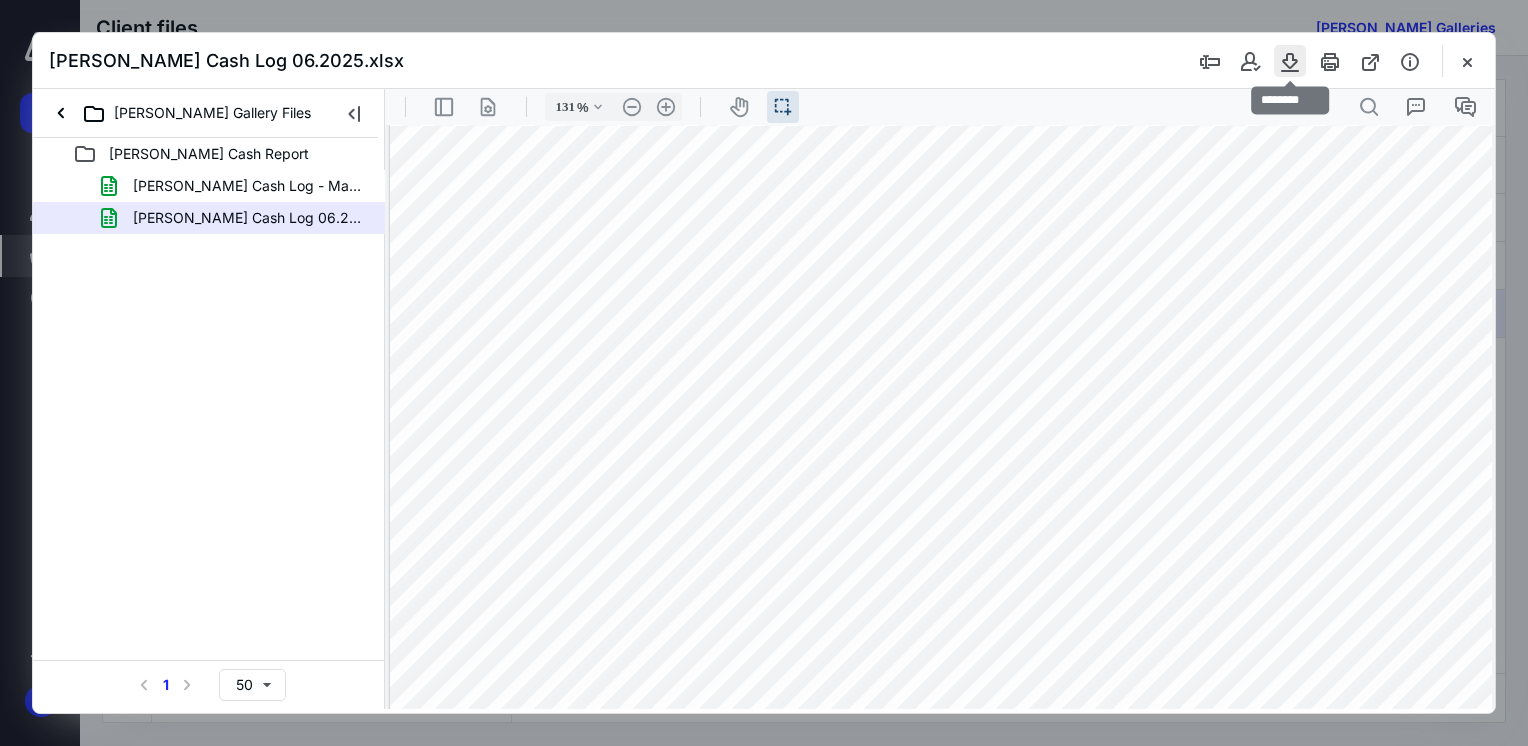 click at bounding box center [1290, 61] 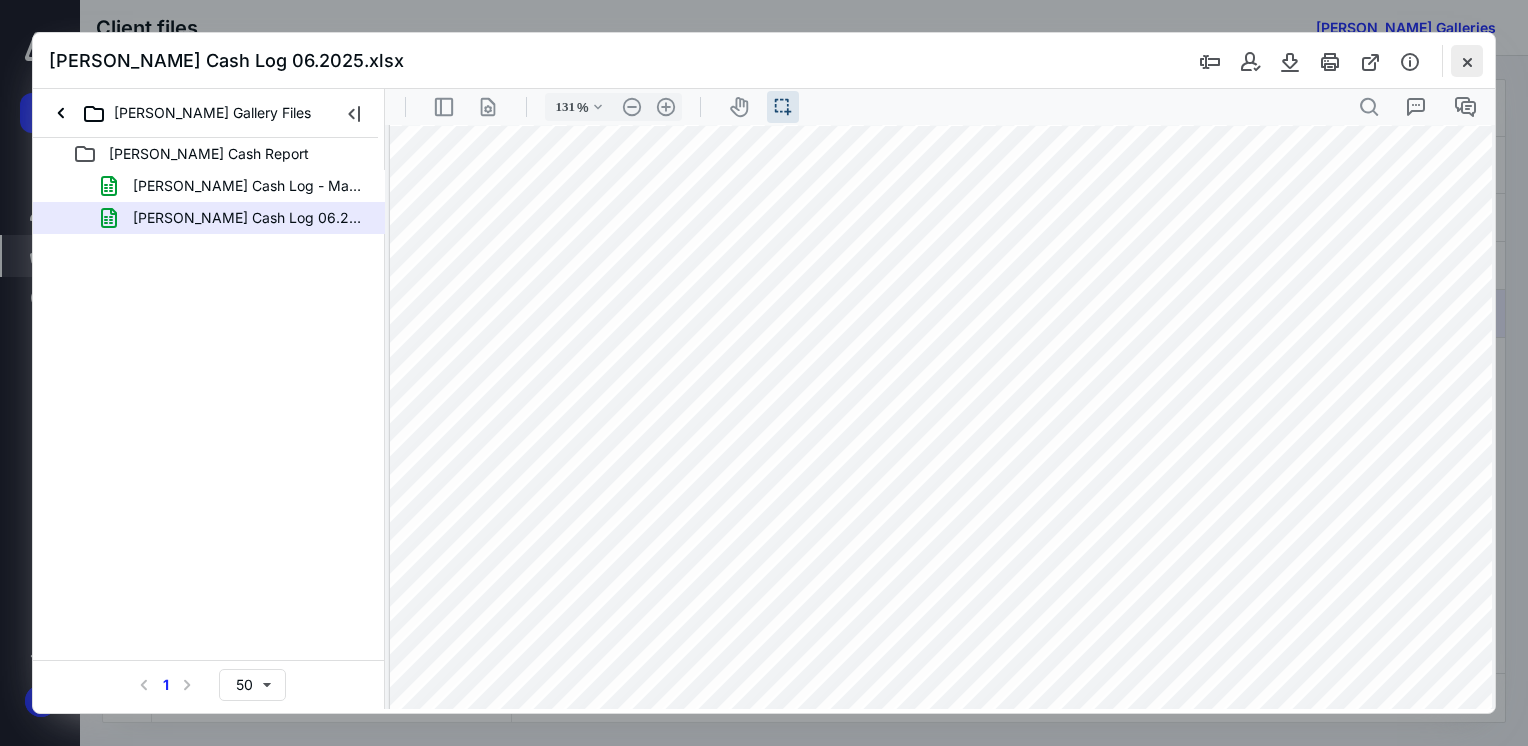 click at bounding box center [1467, 61] 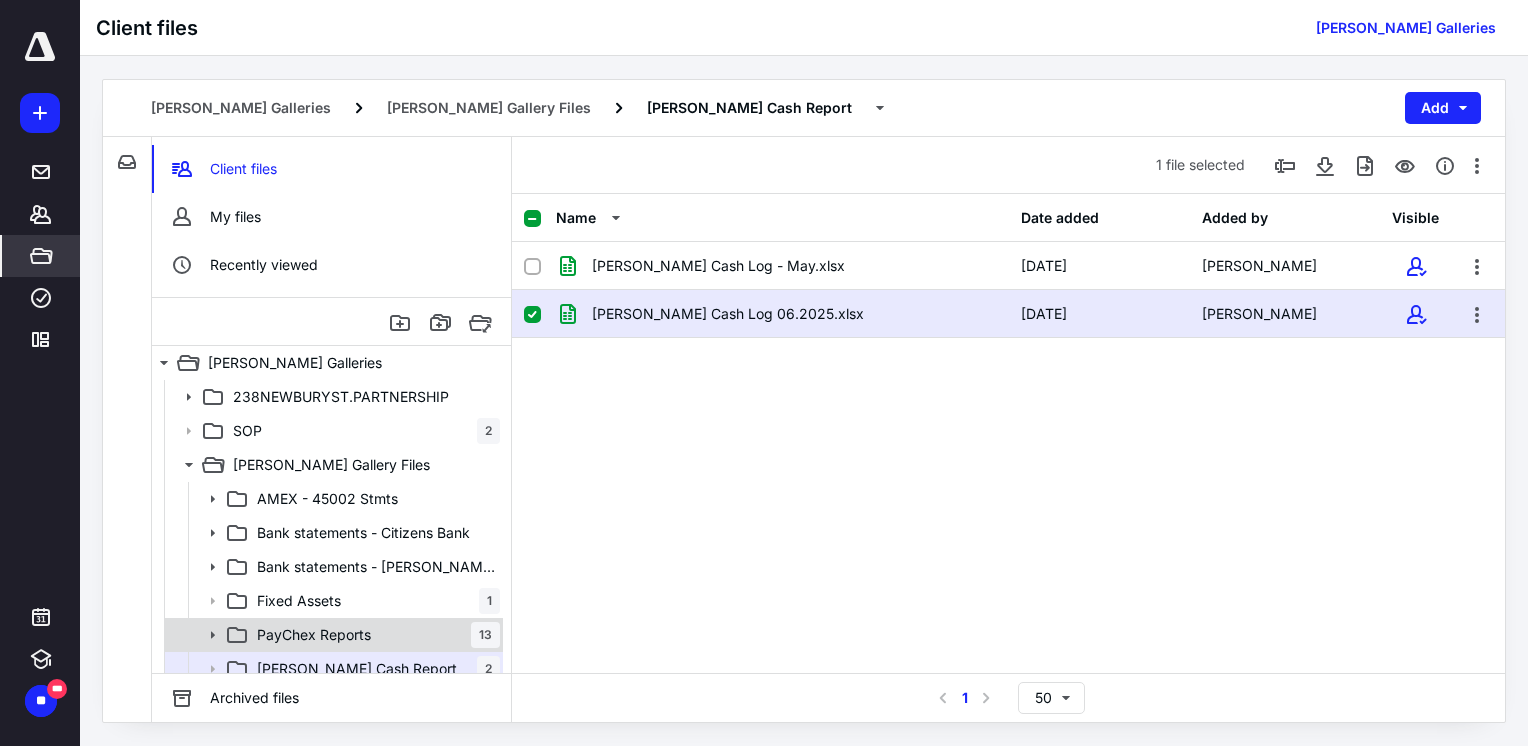 click on "PayChex Reports 13" at bounding box center (332, 635) 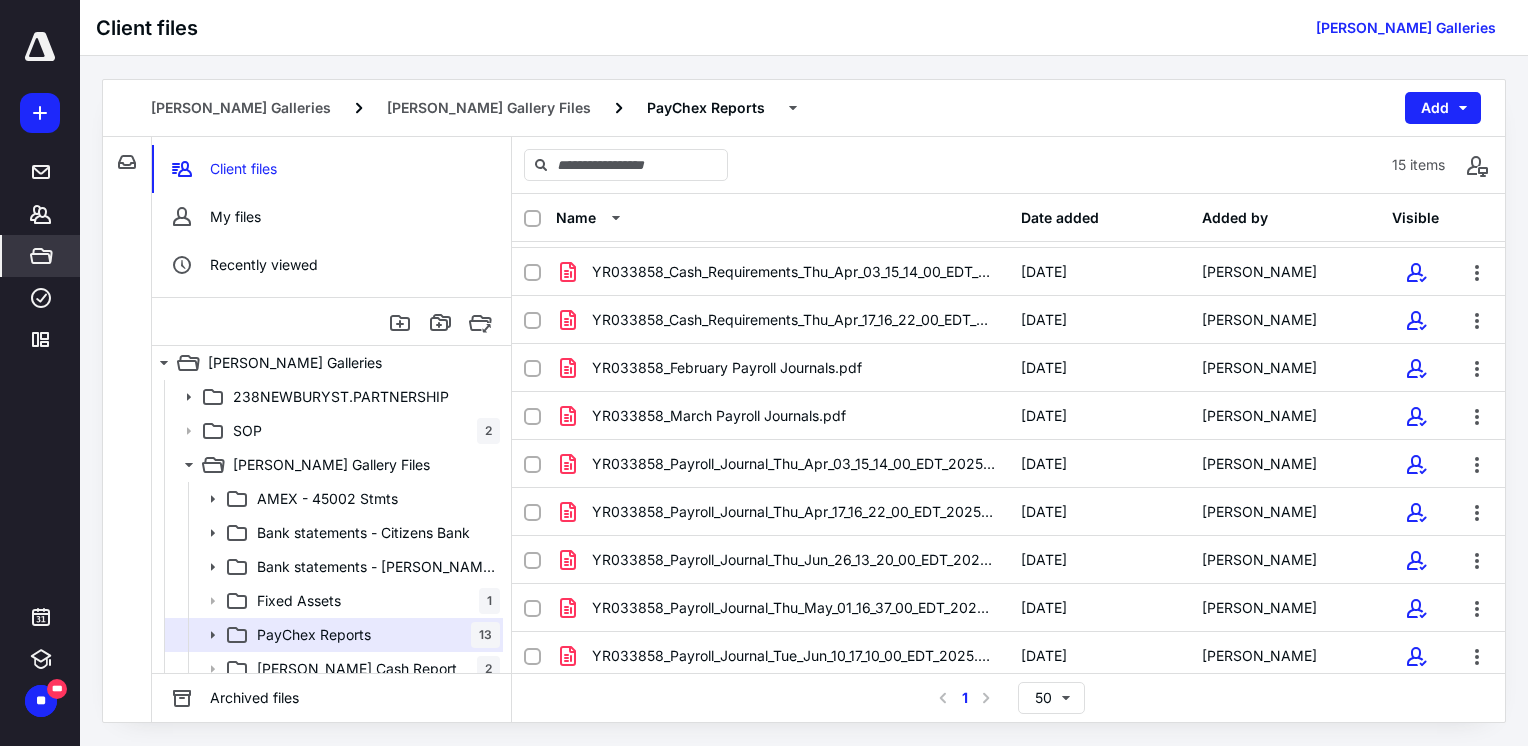 scroll, scrollTop: 284, scrollLeft: 0, axis: vertical 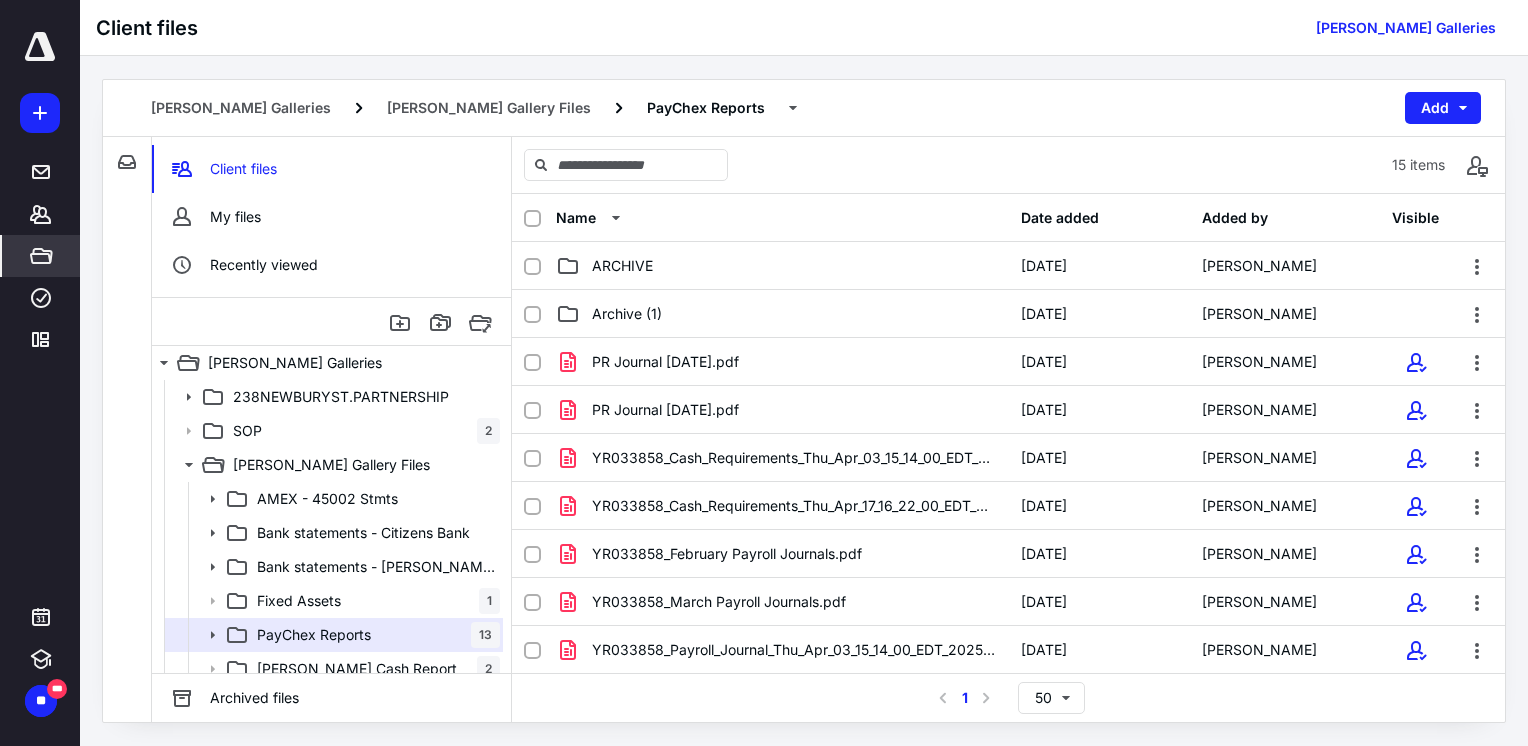 click on "[PERSON_NAME] Galleries [PERSON_NAME] Gallery Files PayChex Reports   Add" at bounding box center (804, 108) 